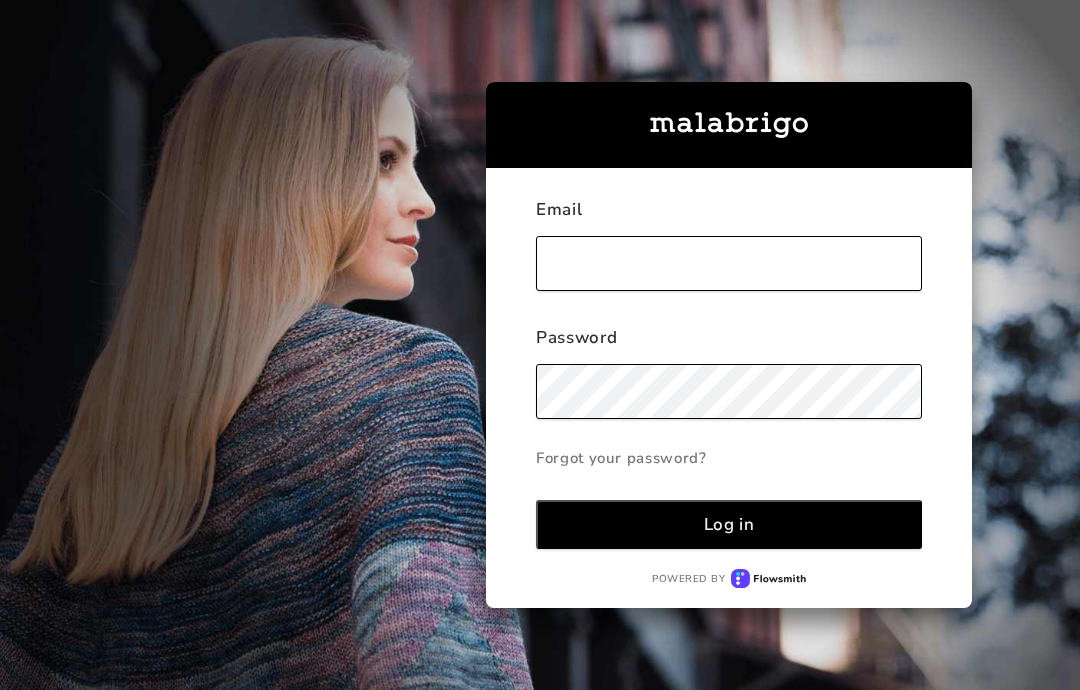 scroll, scrollTop: 0, scrollLeft: 0, axis: both 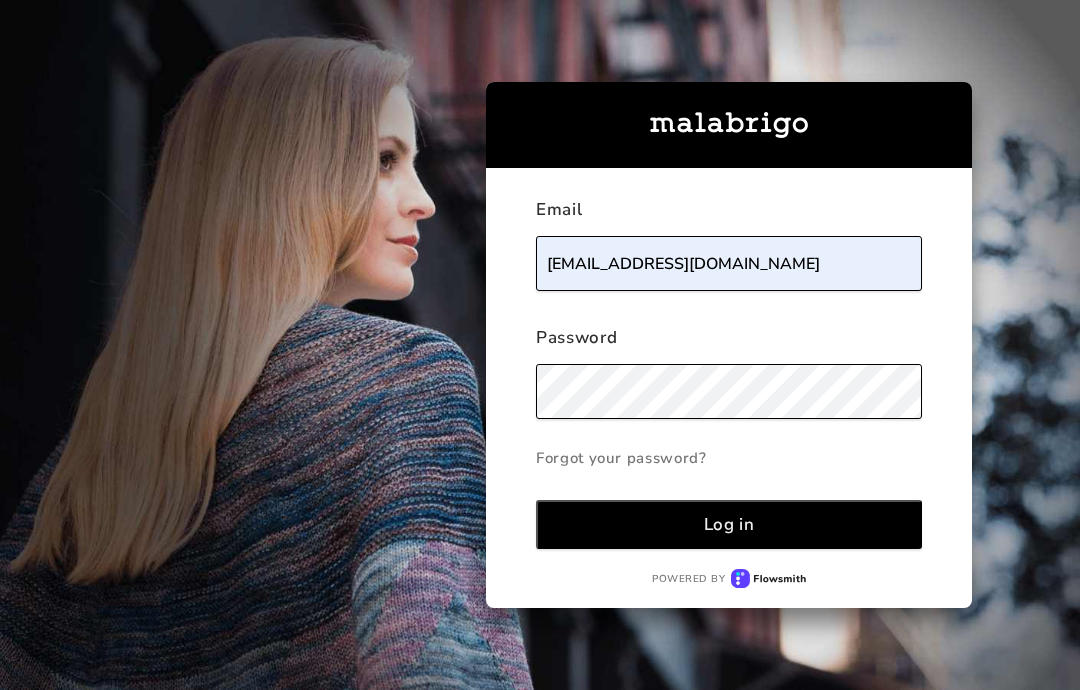 type on "[EMAIL_ADDRESS][DOMAIN_NAME]" 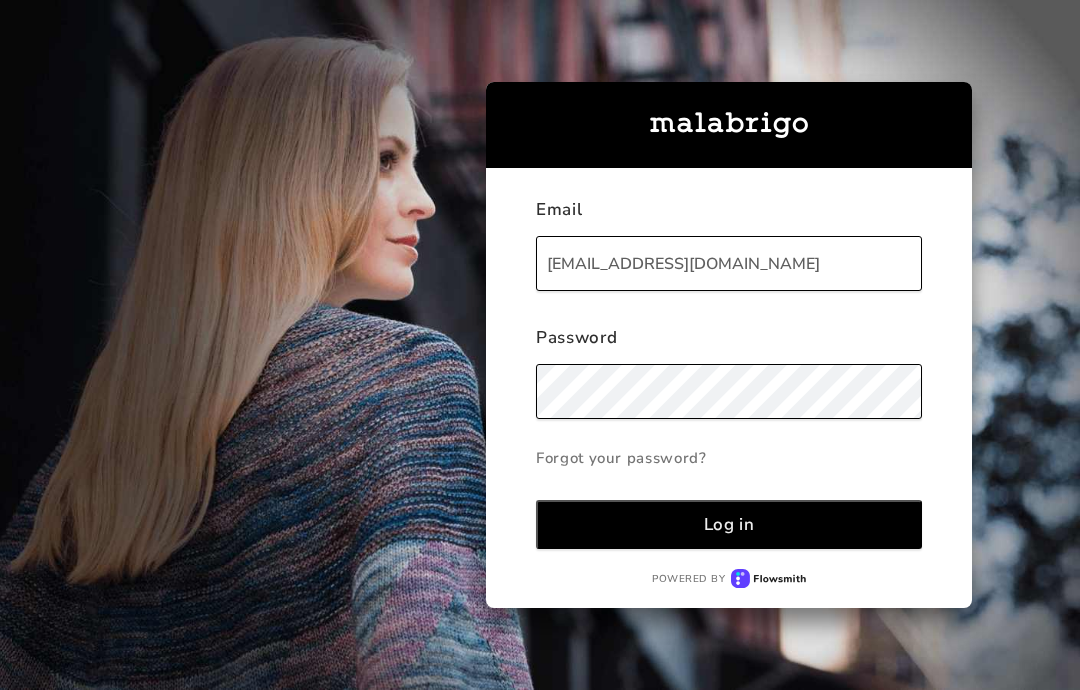 click on "Log in" at bounding box center [729, 524] 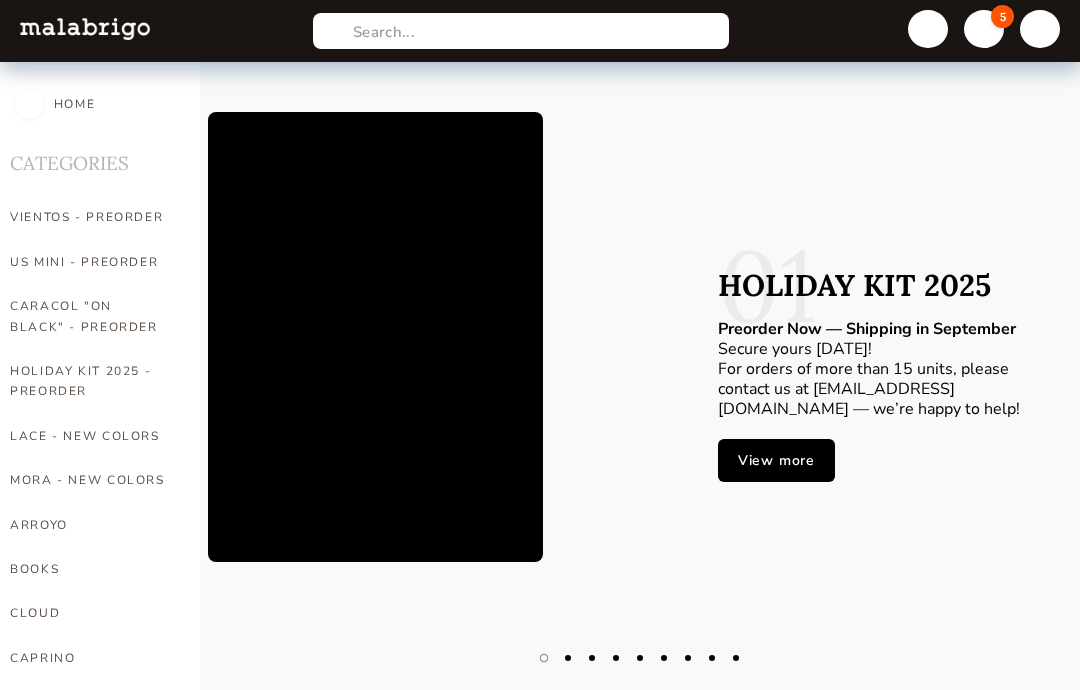 scroll, scrollTop: 274, scrollLeft: 0, axis: vertical 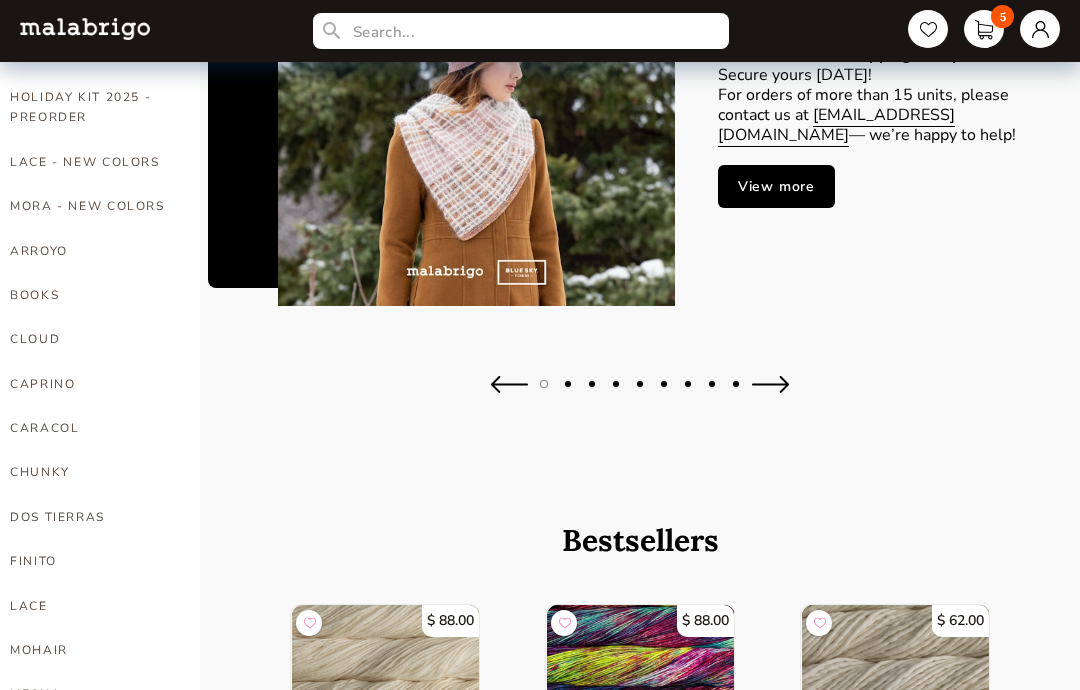 click on "ARROYO" at bounding box center [90, 251] 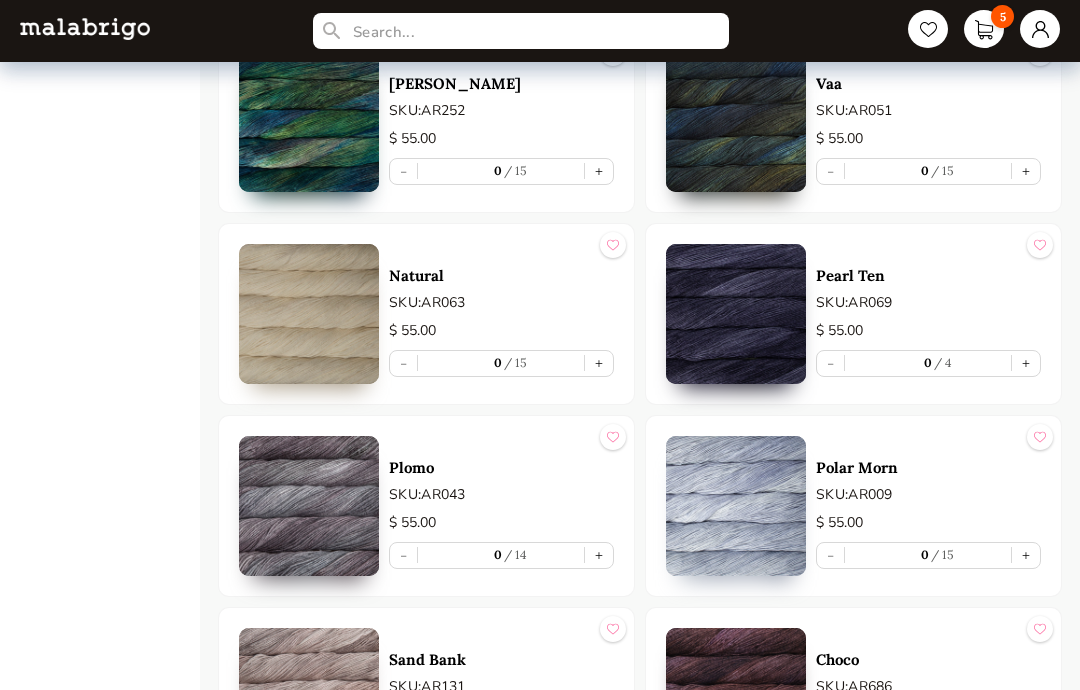 scroll, scrollTop: 7417, scrollLeft: 0, axis: vertical 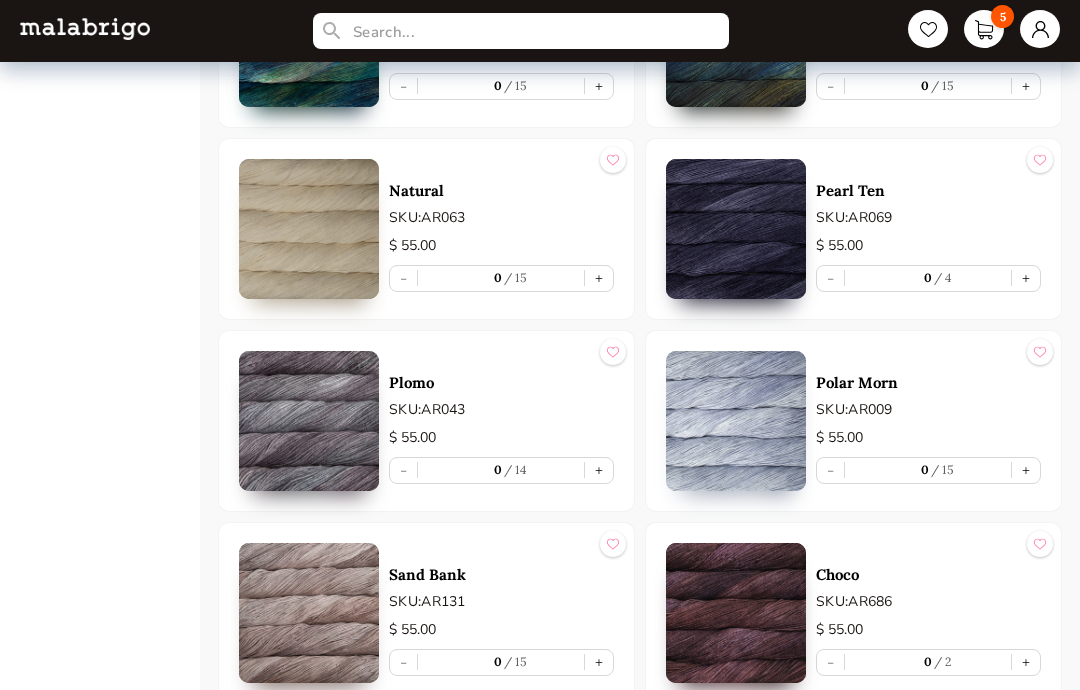 click at bounding box center [309, 614] 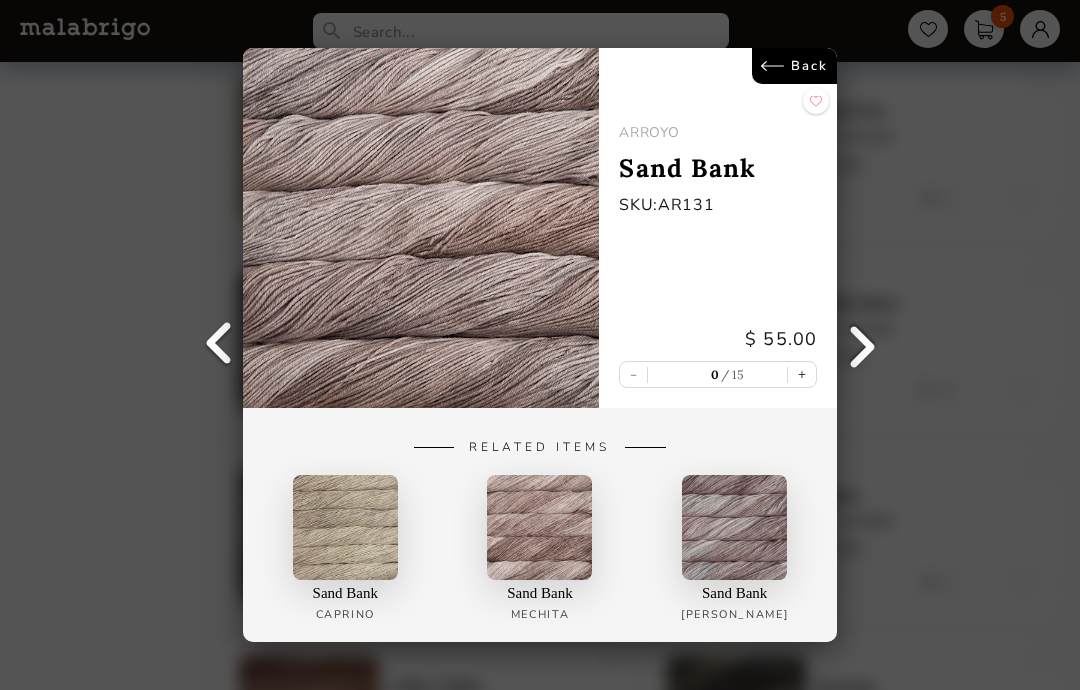 scroll, scrollTop: 7447, scrollLeft: 0, axis: vertical 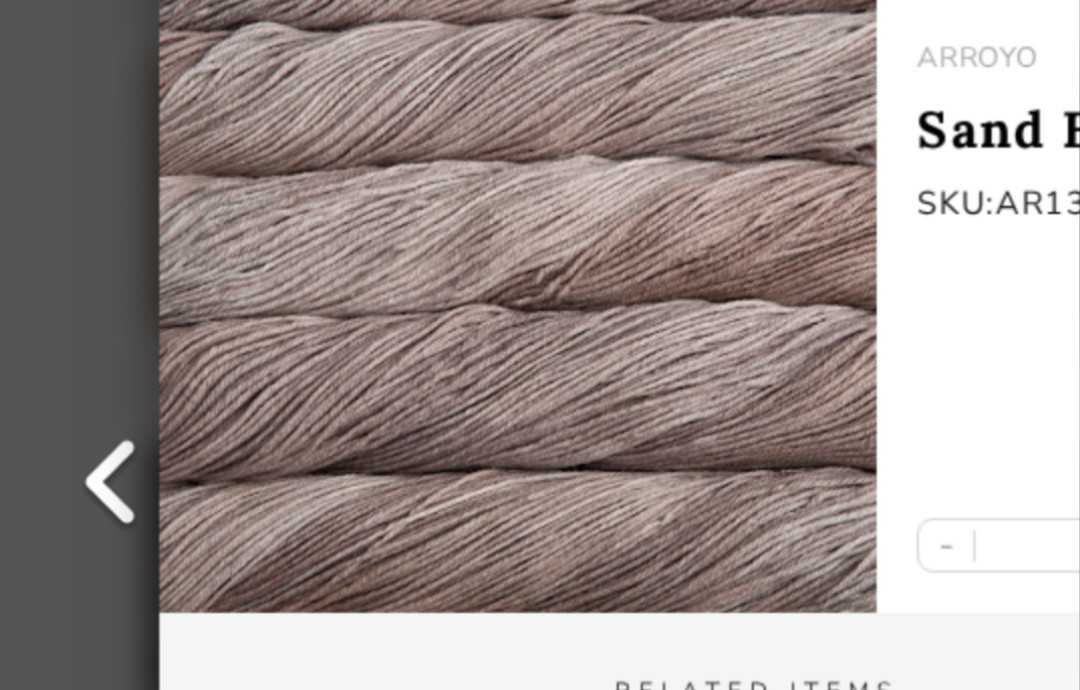 select on "INDEX" 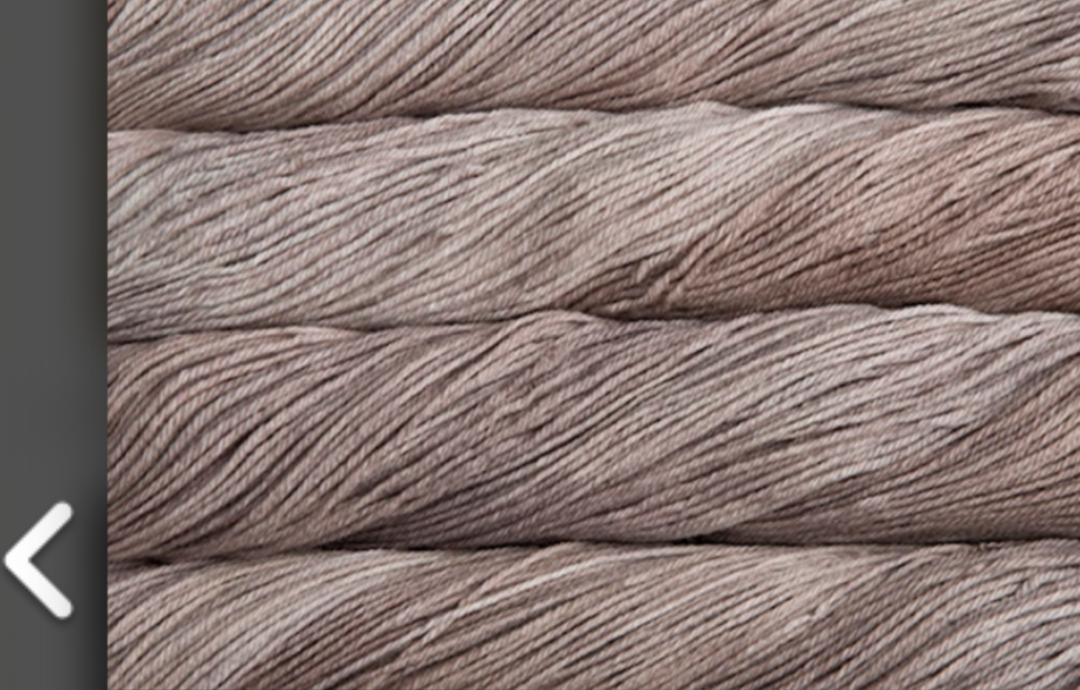 scroll, scrollTop: 7333, scrollLeft: 0, axis: vertical 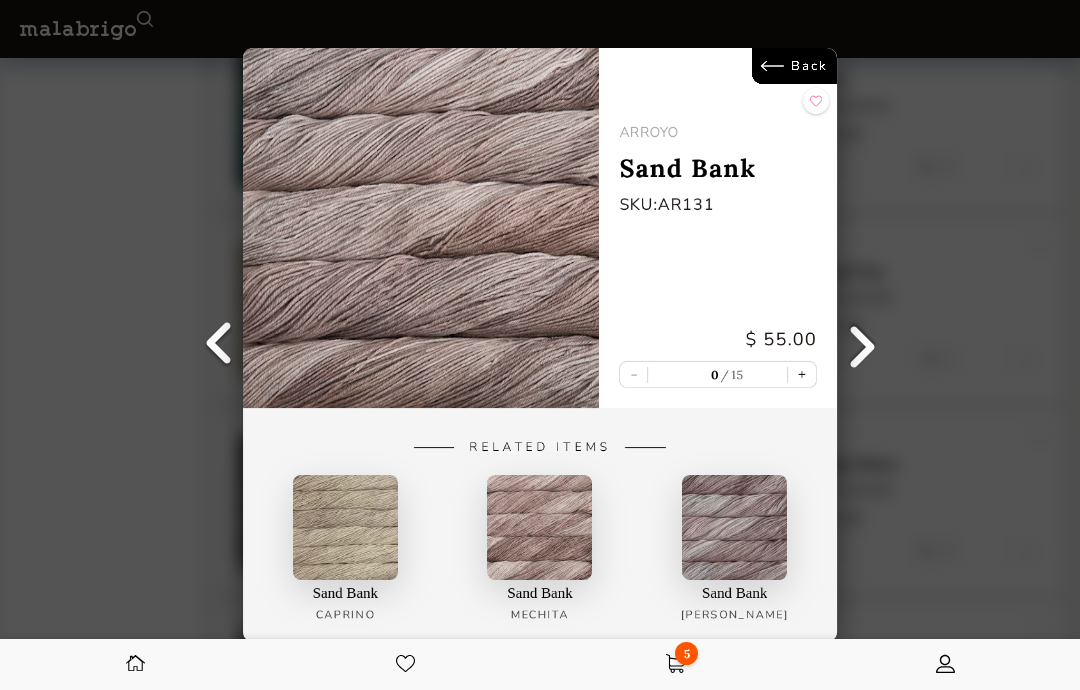 select on "INDEX" 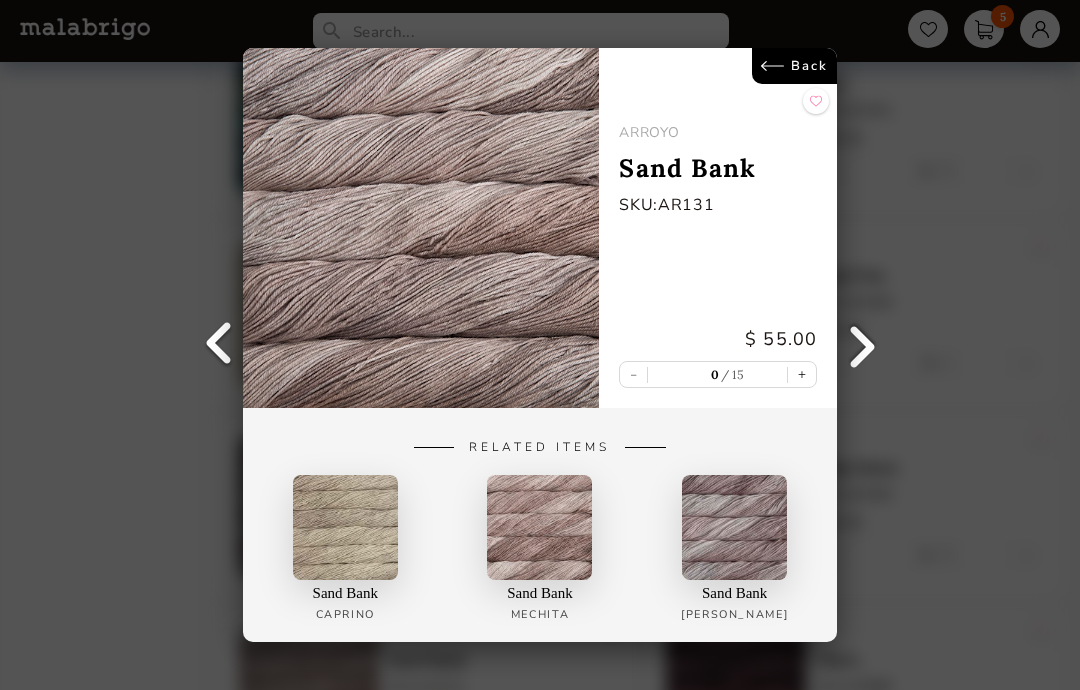 click at bounding box center [734, 527] 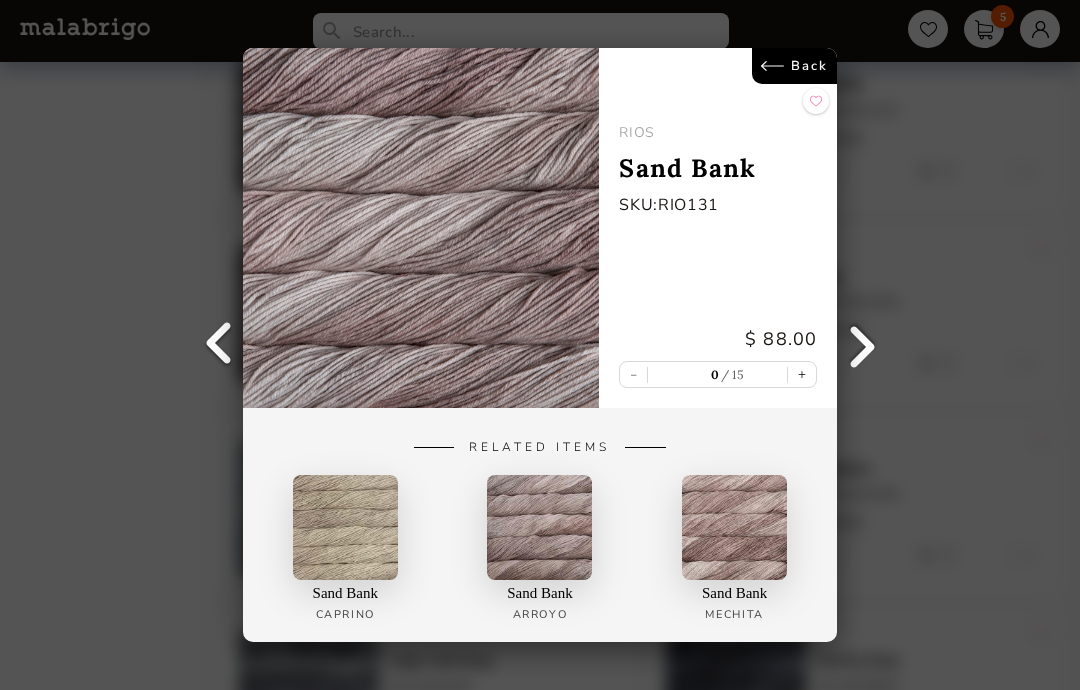 scroll, scrollTop: 7413, scrollLeft: 0, axis: vertical 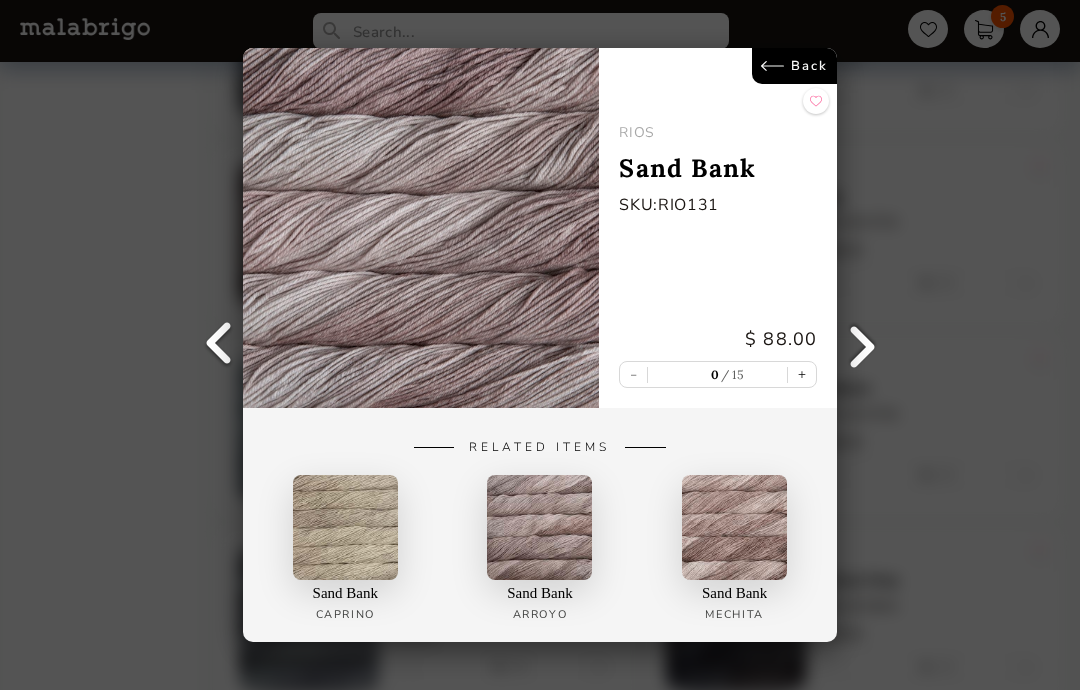 click at bounding box center [539, 527] 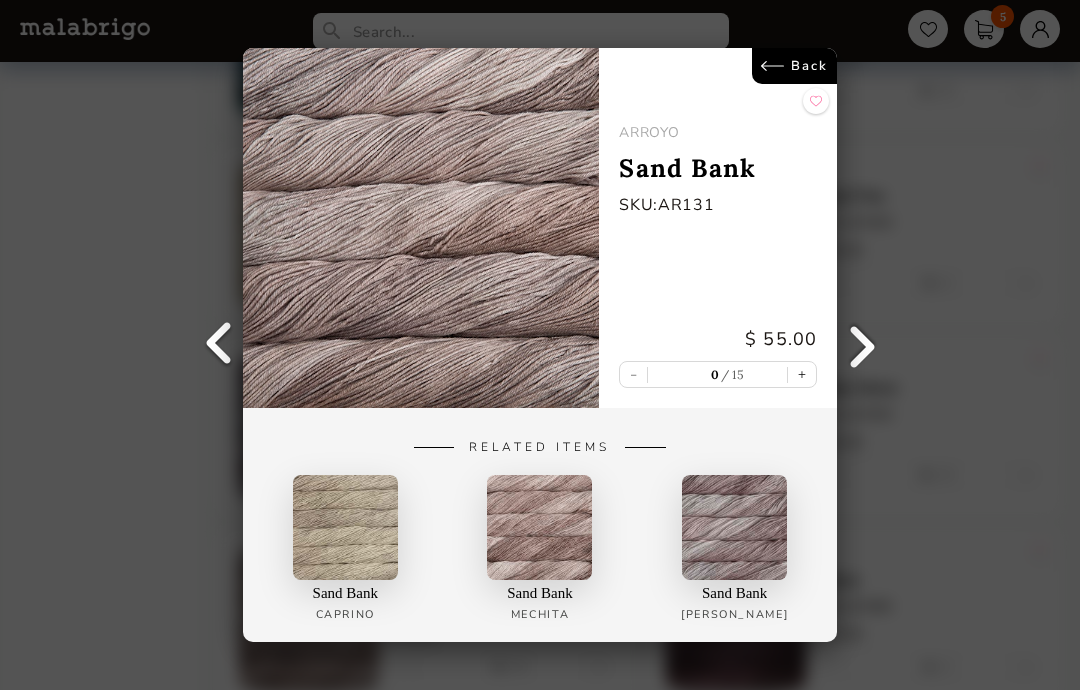 click on "$   55.00 - 0 15 +" at bounding box center (718, 357) 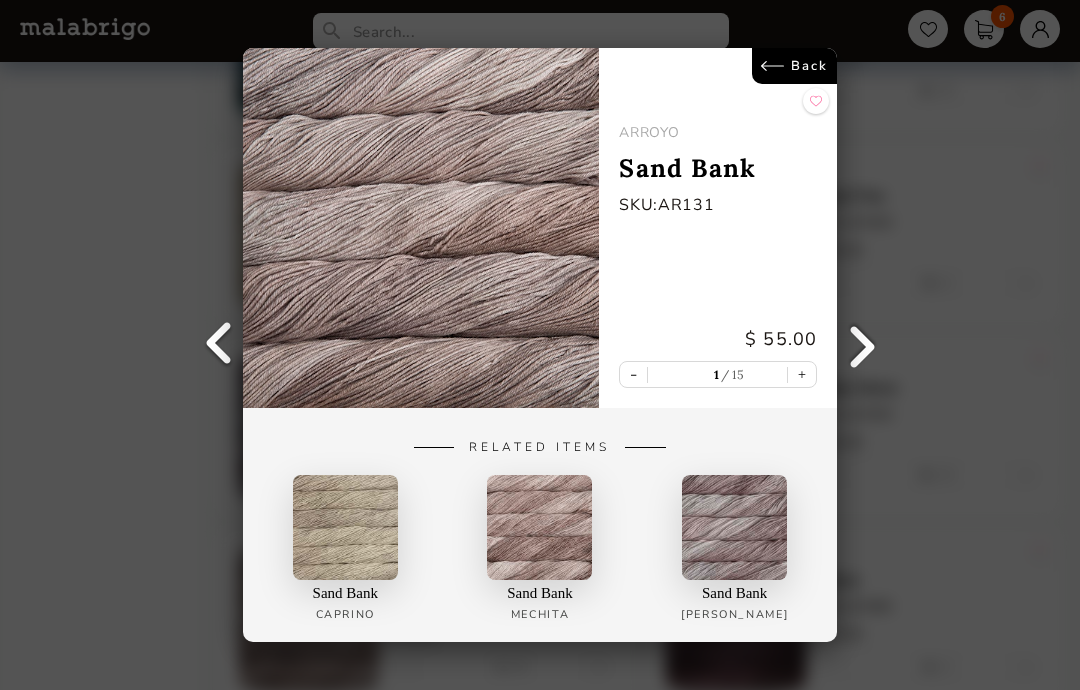 click at bounding box center (862, 345) 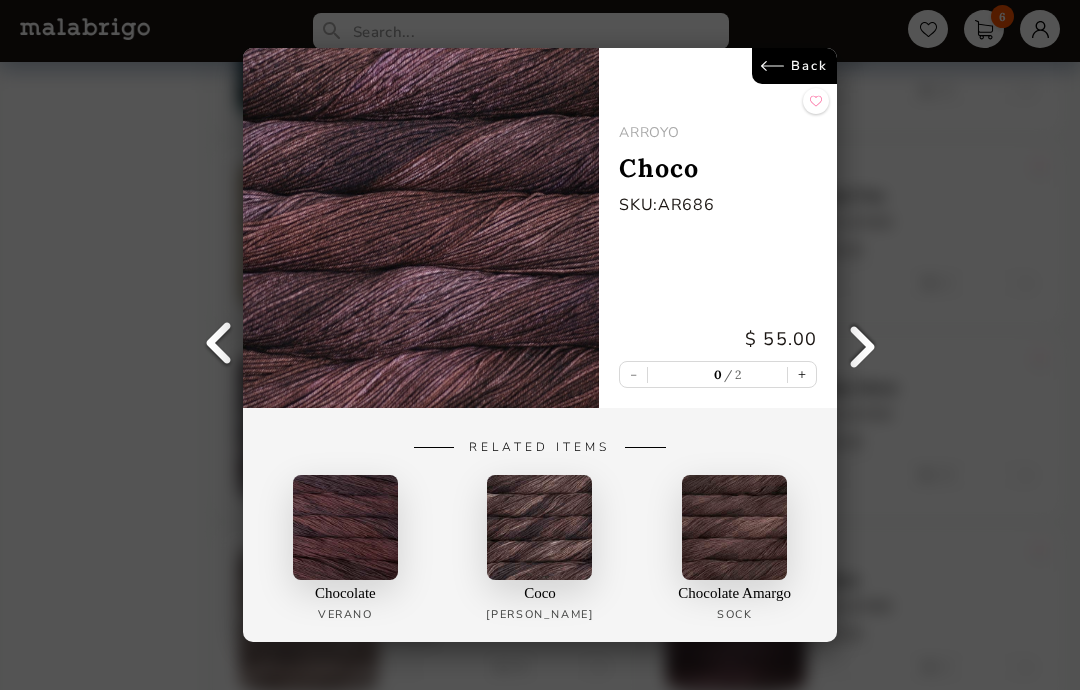 click on "Back" at bounding box center (794, 66) 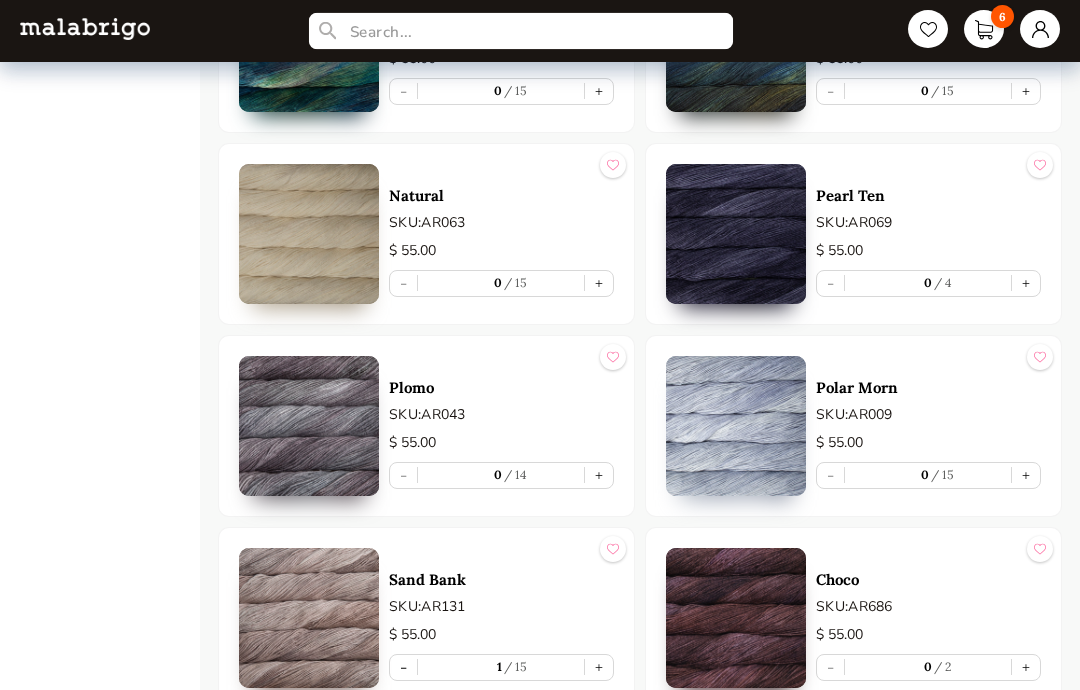 click at bounding box center [521, 31] 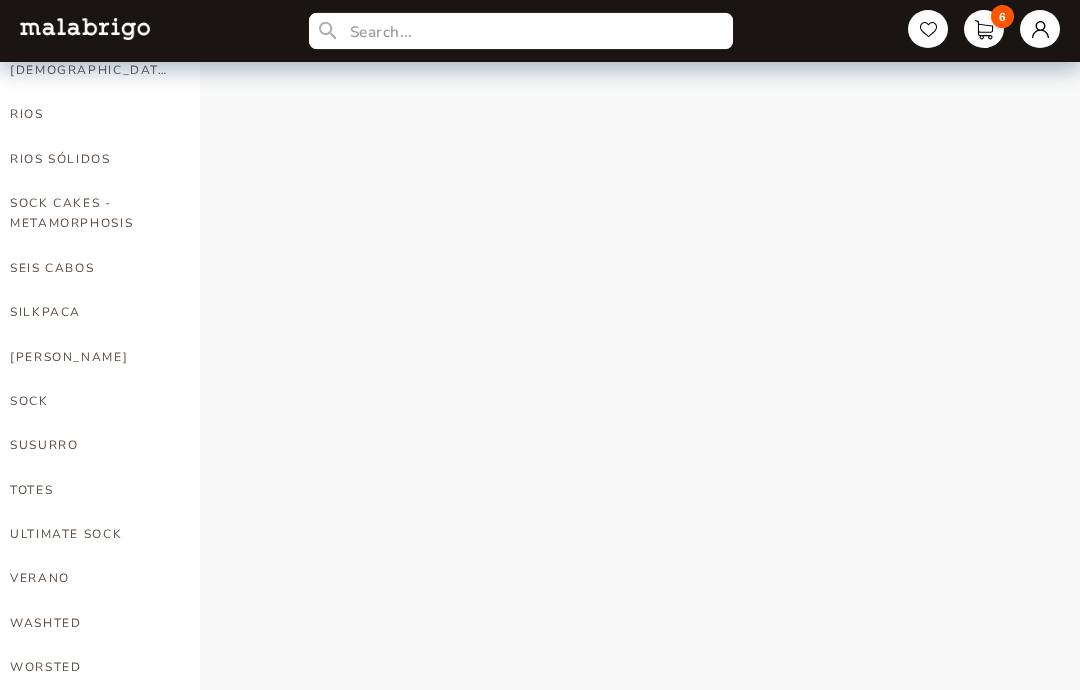 scroll, scrollTop: 1151, scrollLeft: 0, axis: vertical 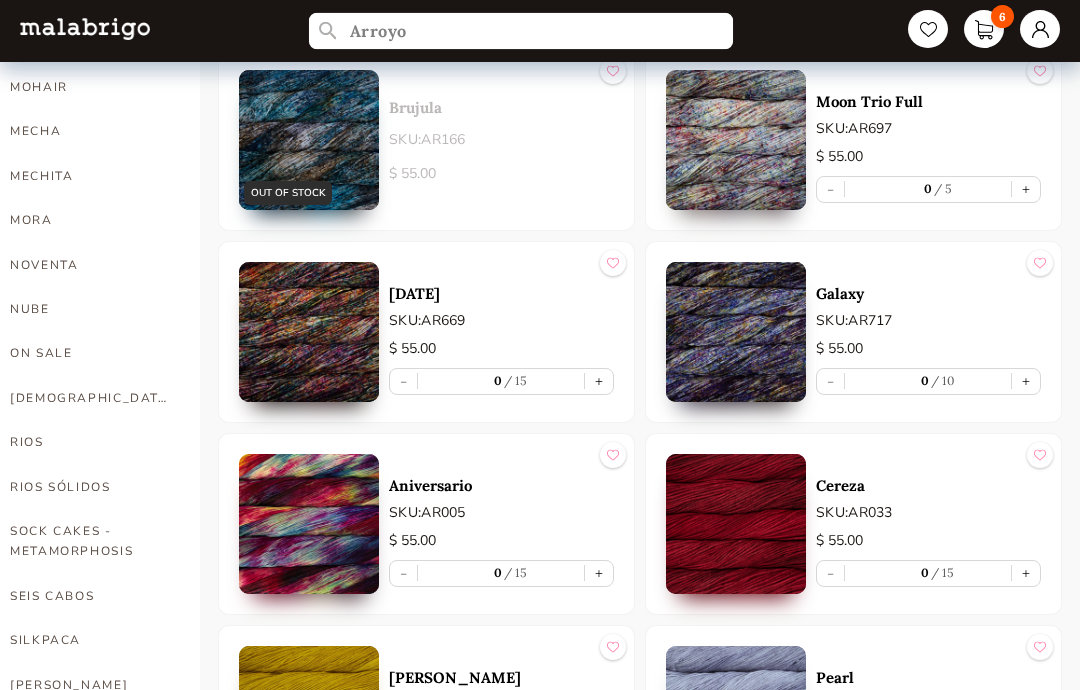 type on "Arroyo" 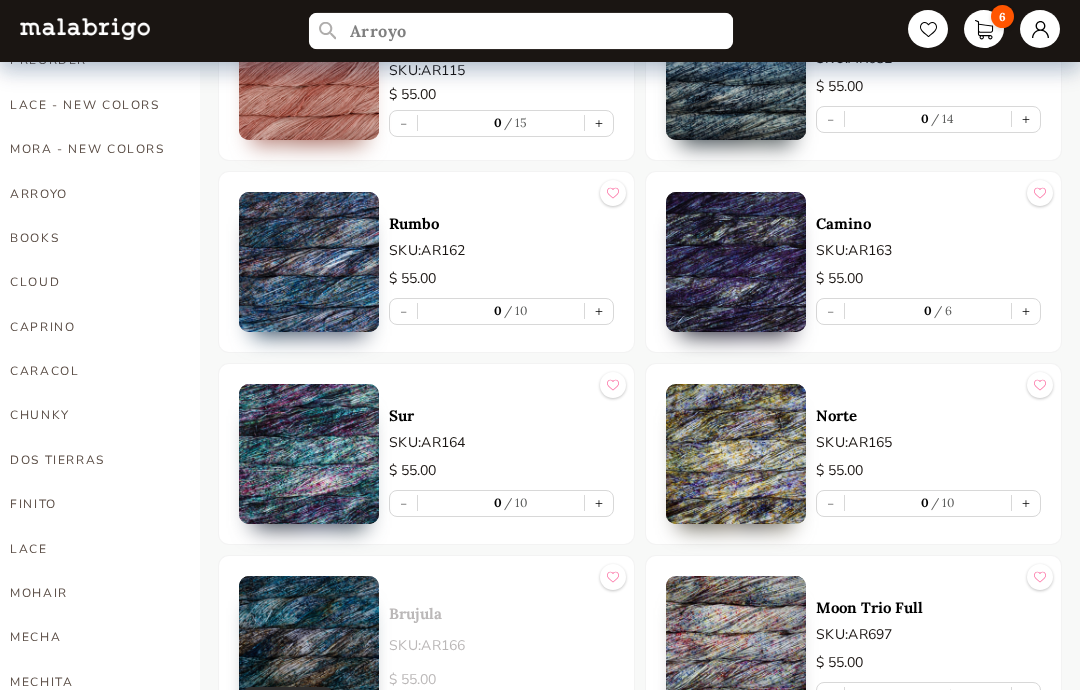 scroll, scrollTop: 265, scrollLeft: 0, axis: vertical 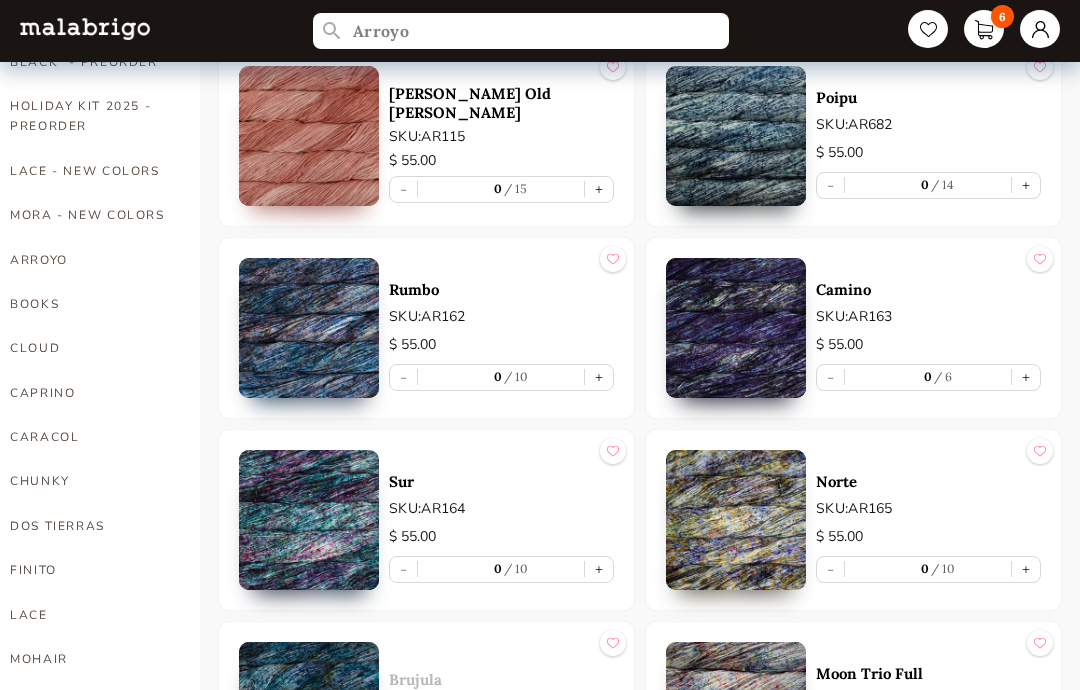 click on "ARROYO" at bounding box center [90, 260] 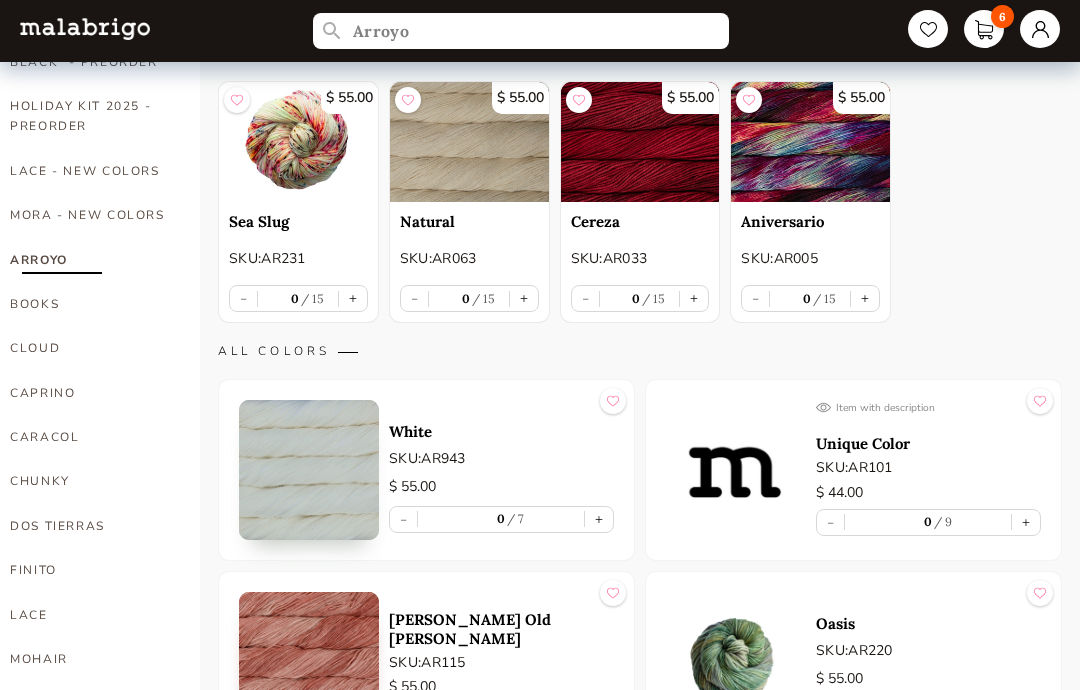 scroll, scrollTop: 266, scrollLeft: 0, axis: vertical 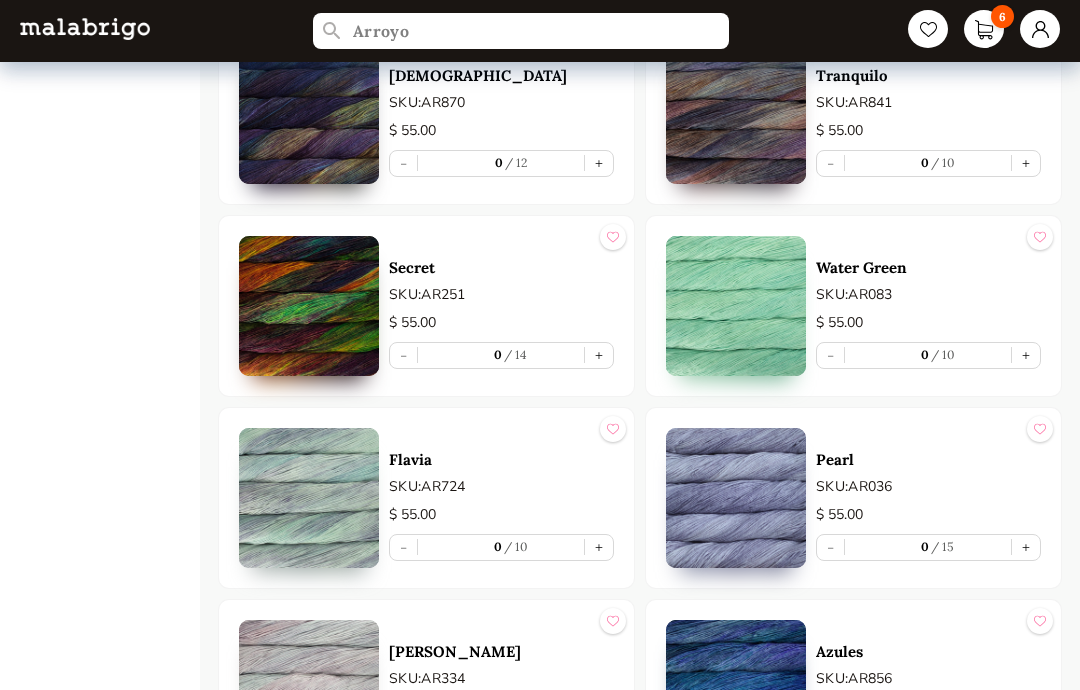 click at bounding box center (309, 307) 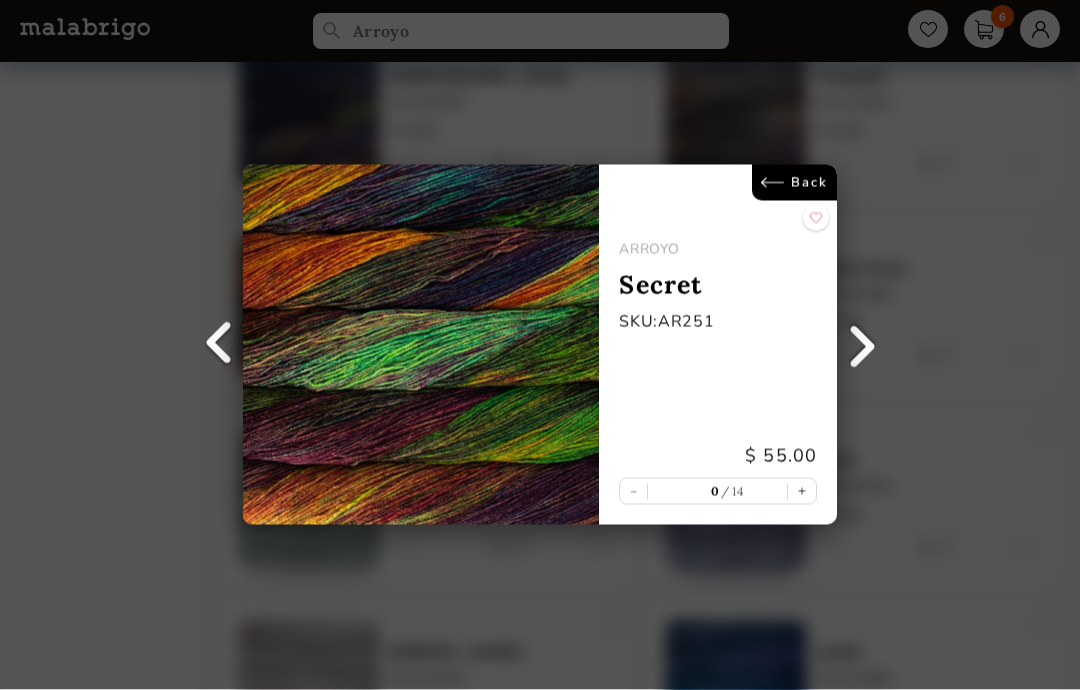 scroll, scrollTop: 5117, scrollLeft: 0, axis: vertical 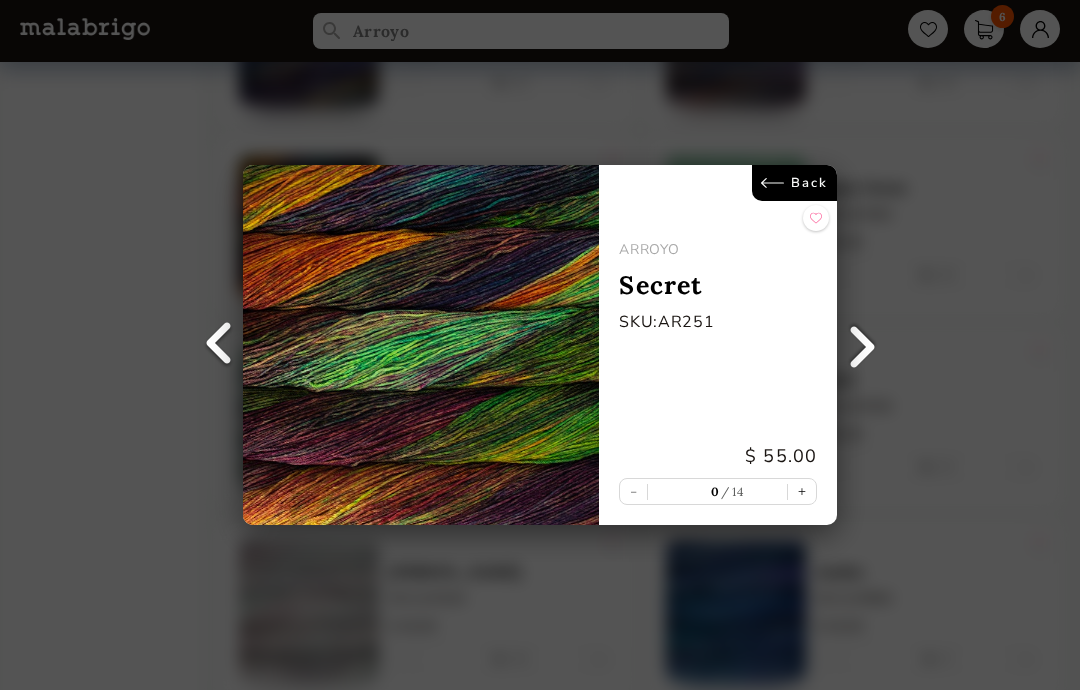click on "+" at bounding box center (802, 491) 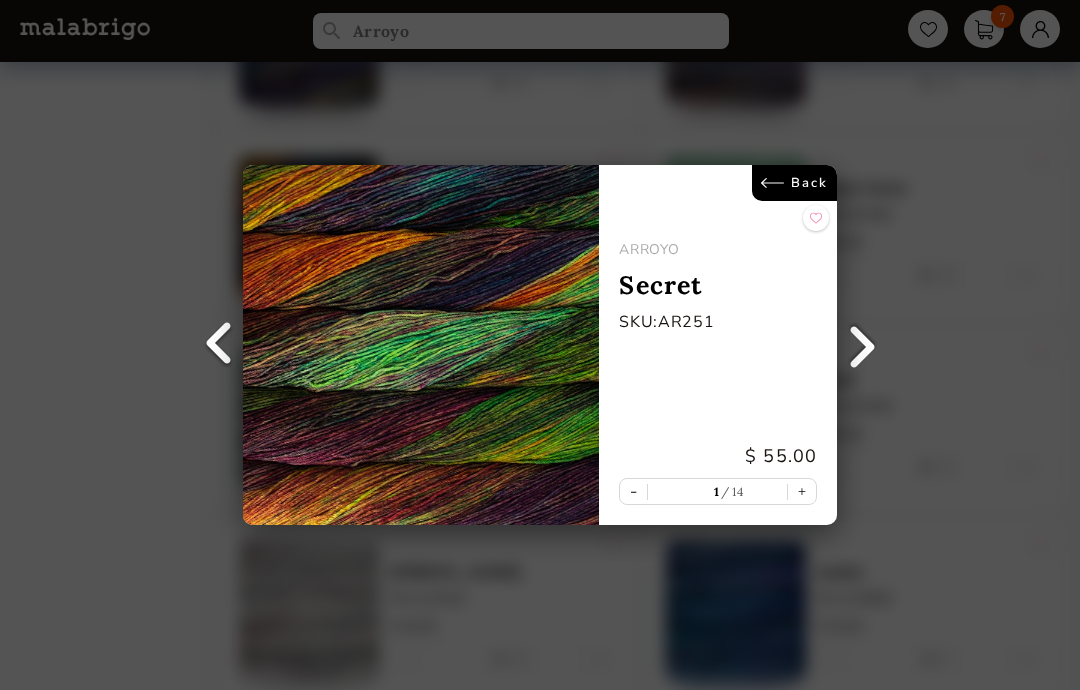 click on "Back" at bounding box center (794, 183) 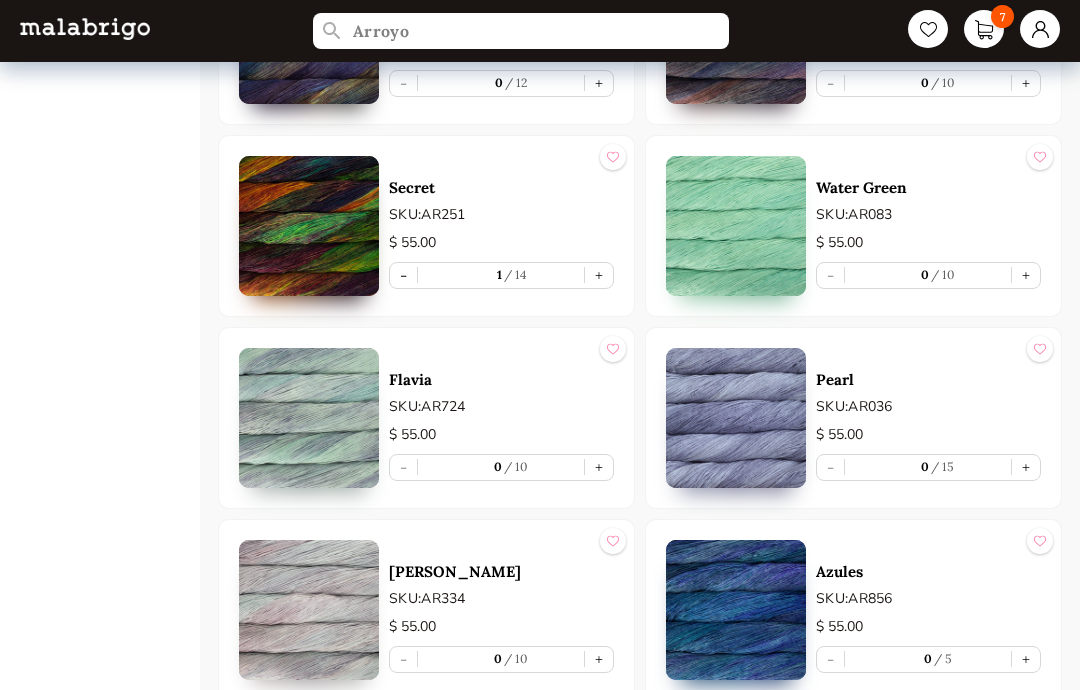 click on "[PERSON_NAME] 7" at bounding box center (540, 31) 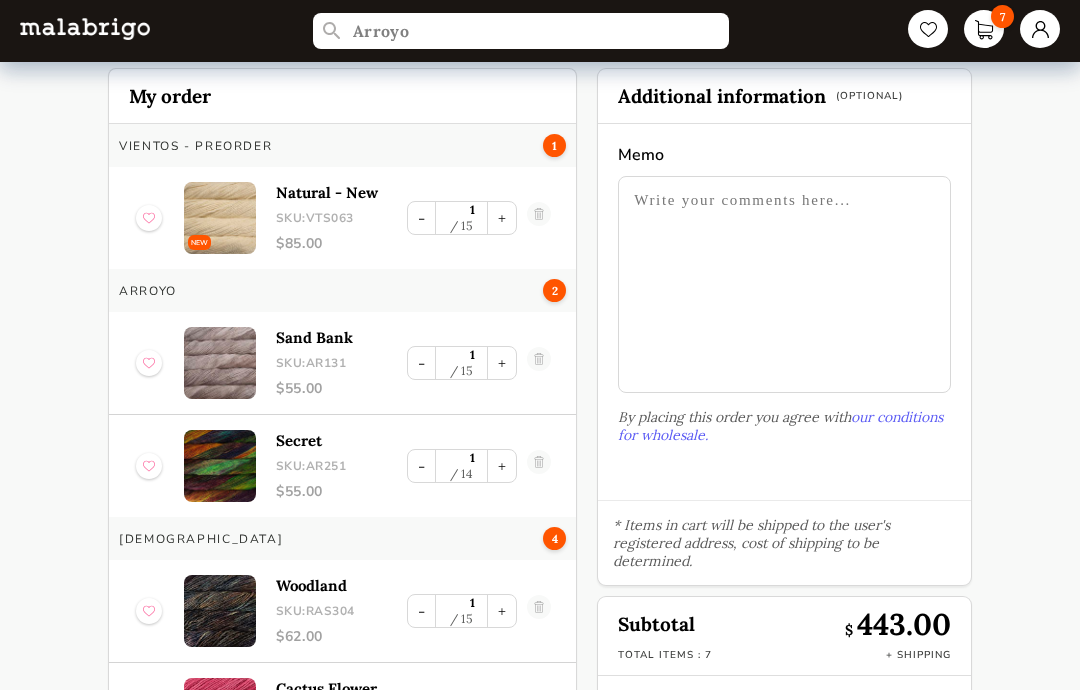 scroll, scrollTop: 43, scrollLeft: 0, axis: vertical 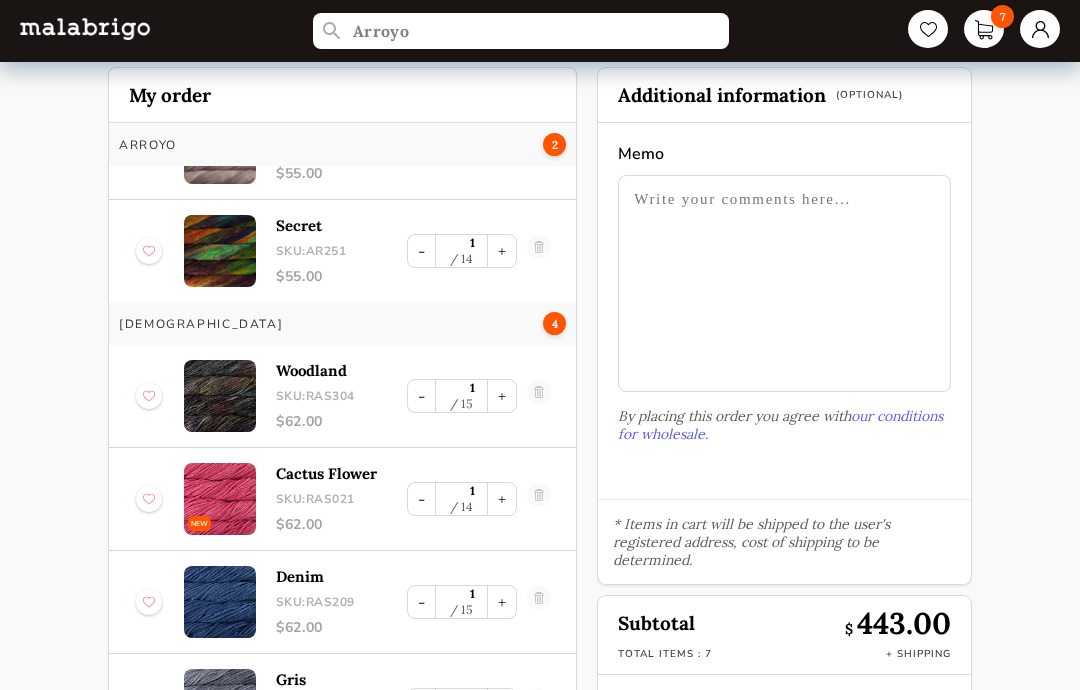 click at bounding box center [220, 396] 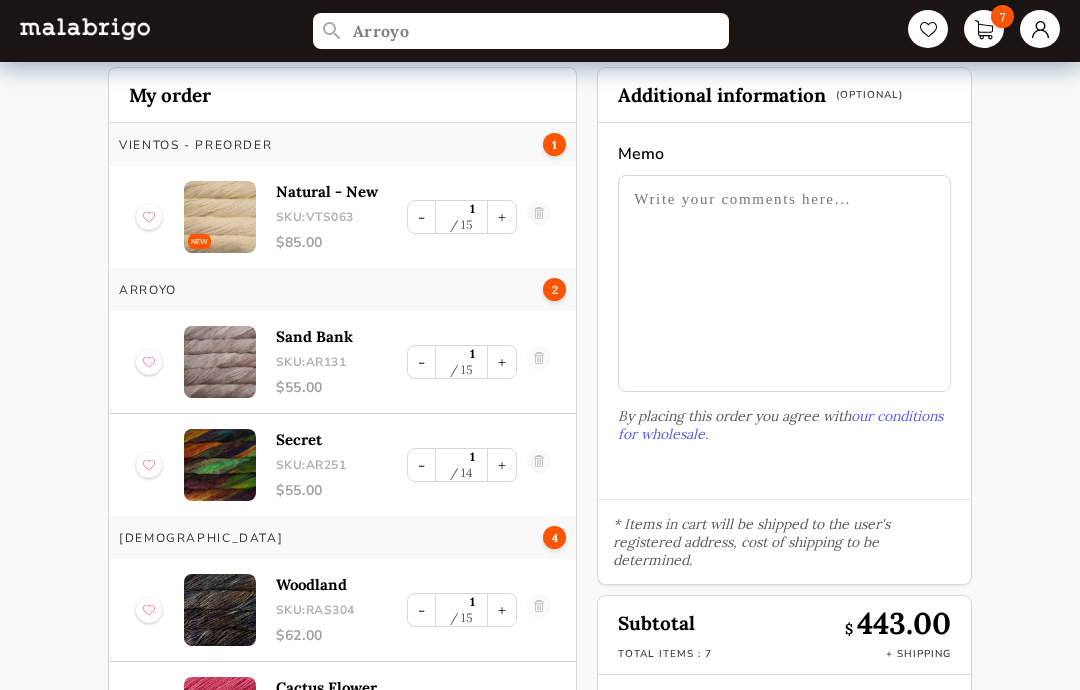 scroll, scrollTop: 0, scrollLeft: 0, axis: both 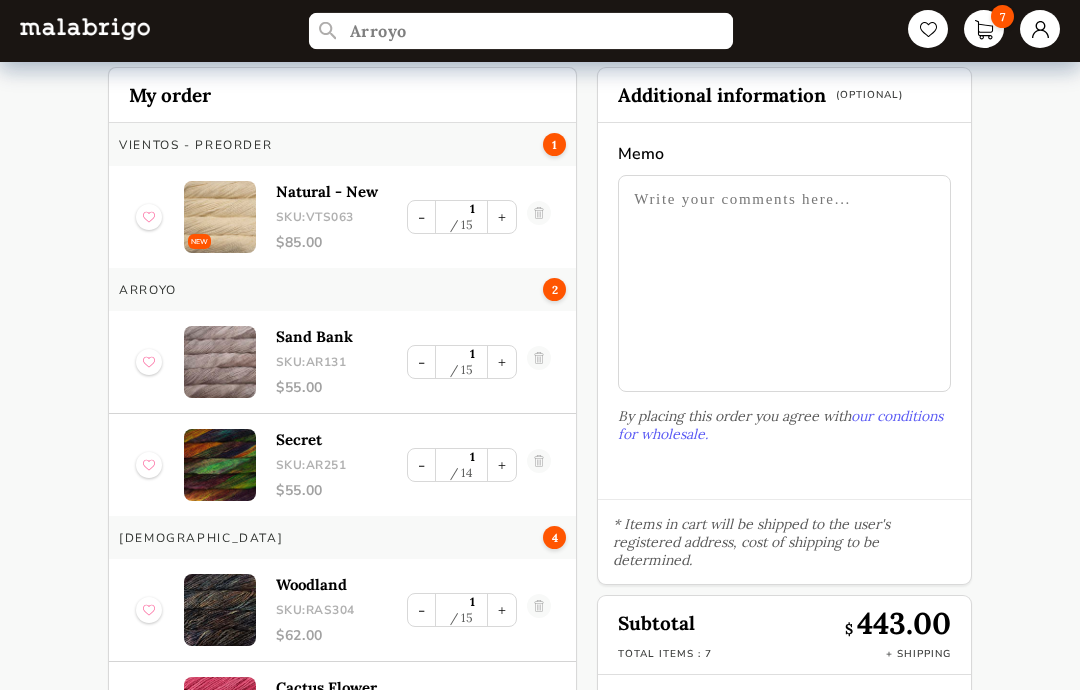 click on "Arroyo" at bounding box center [521, 31] 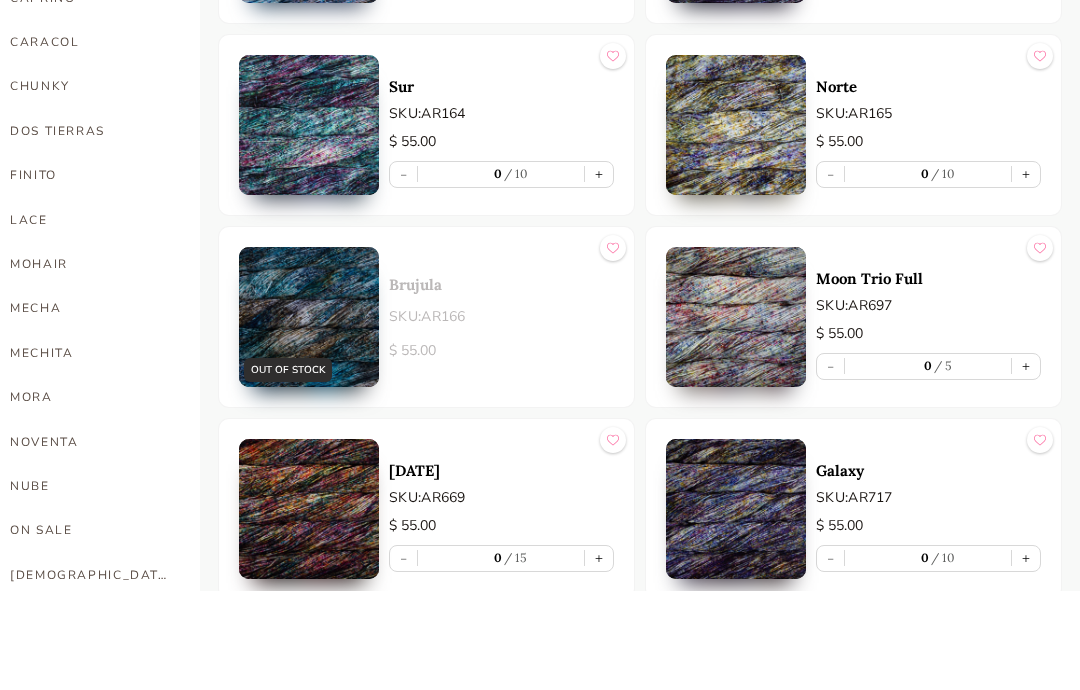 scroll, scrollTop: 564, scrollLeft: 0, axis: vertical 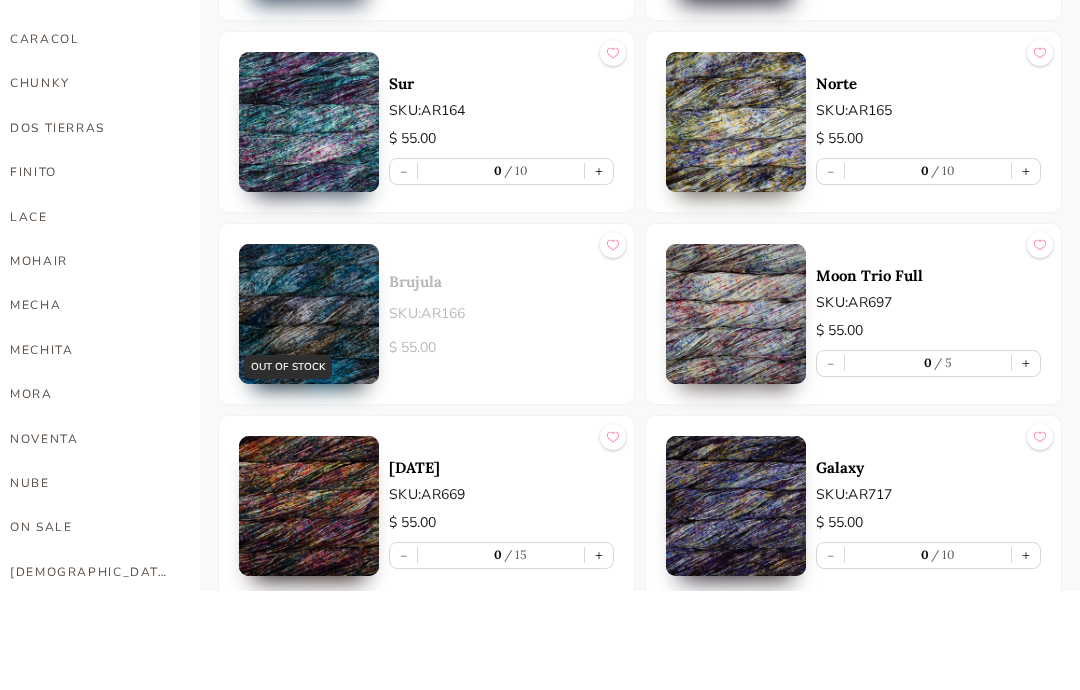 click on "[DEMOGRAPHIC_DATA]" at bounding box center (90, 671) 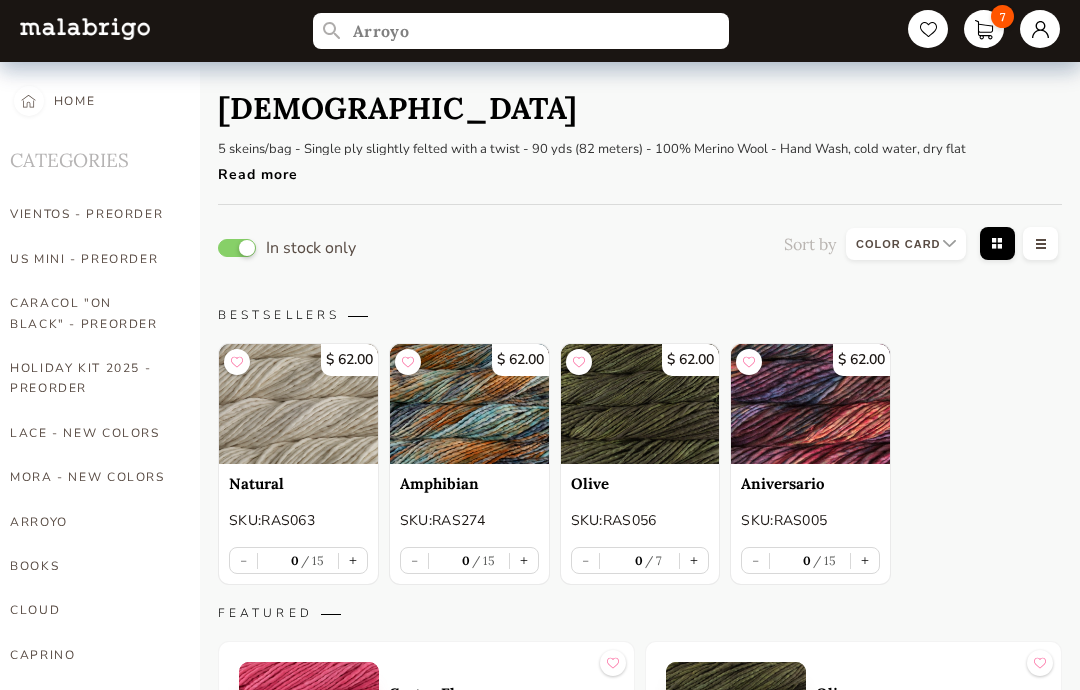 scroll, scrollTop: 0, scrollLeft: 0, axis: both 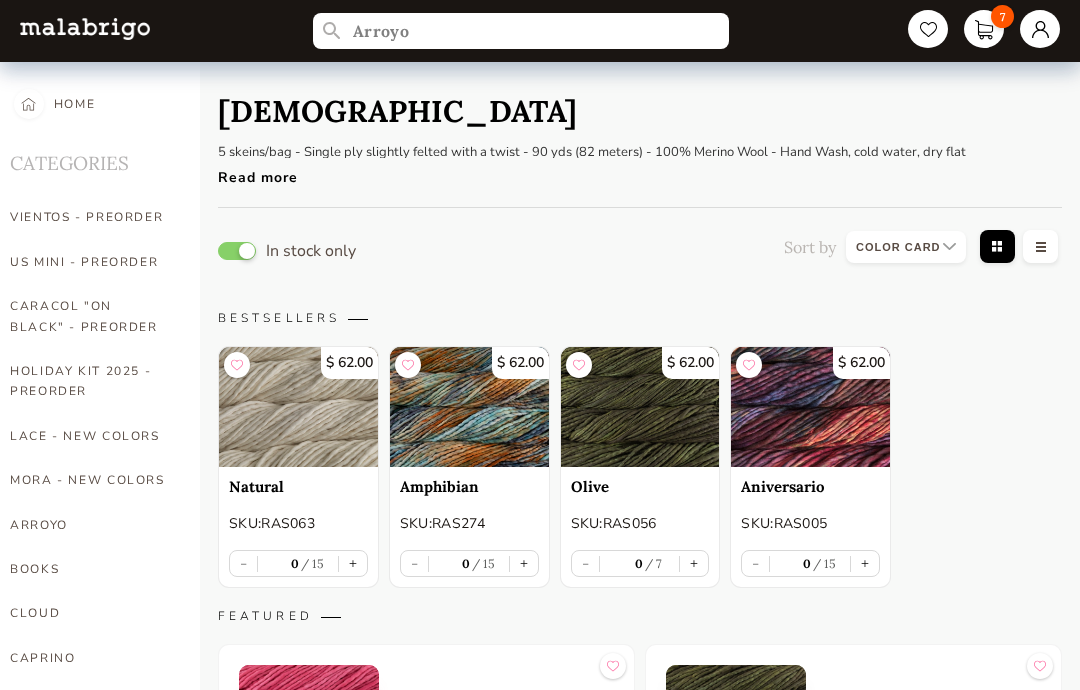 click at bounding box center (469, 407) 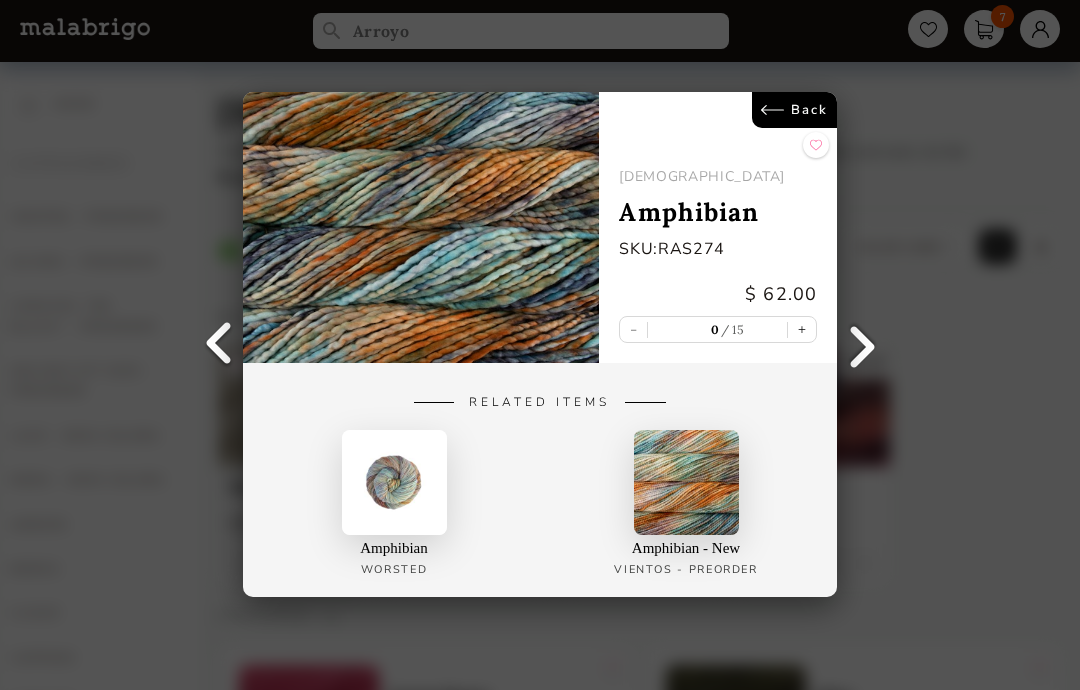 click on "Back" at bounding box center [794, 110] 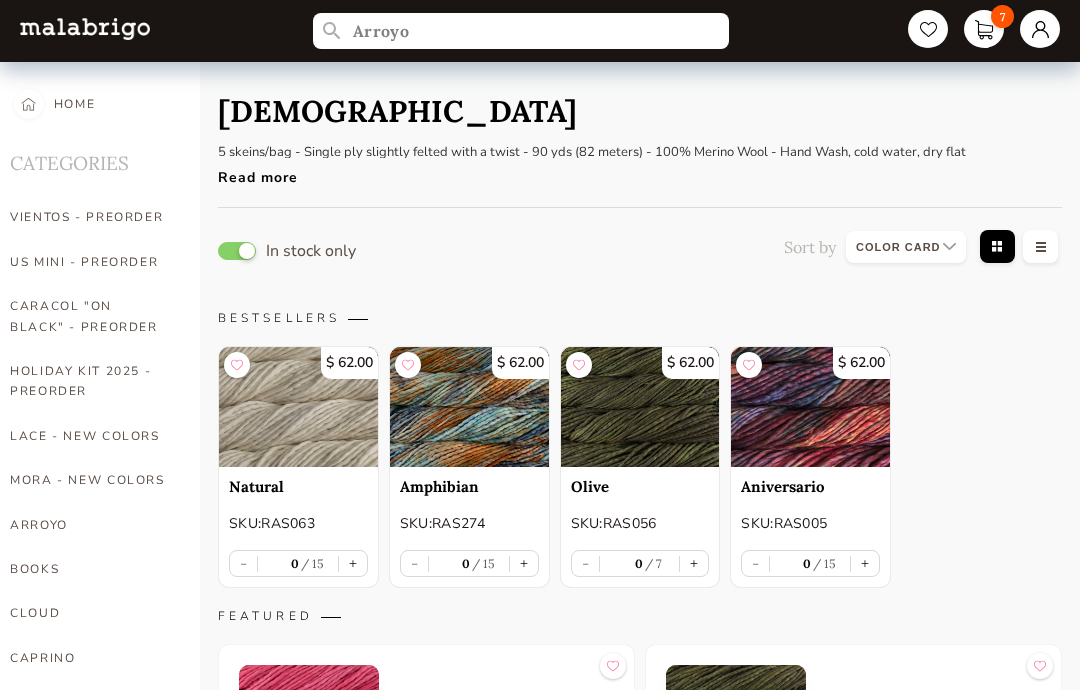 click at bounding box center [640, 407] 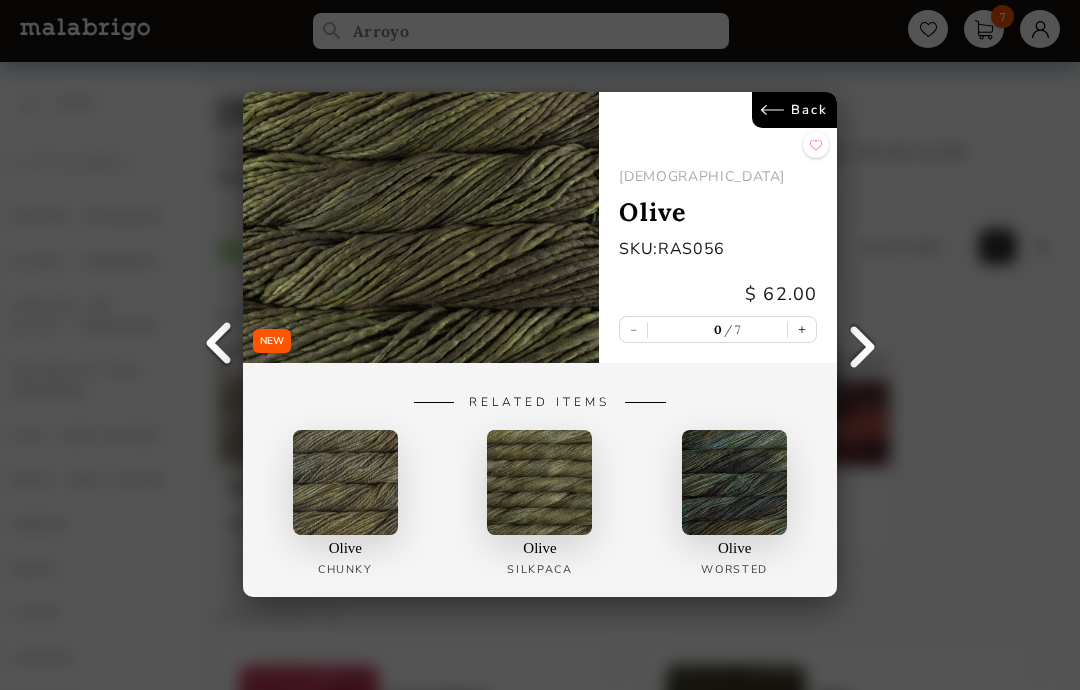 click on "+" at bounding box center (802, 330) 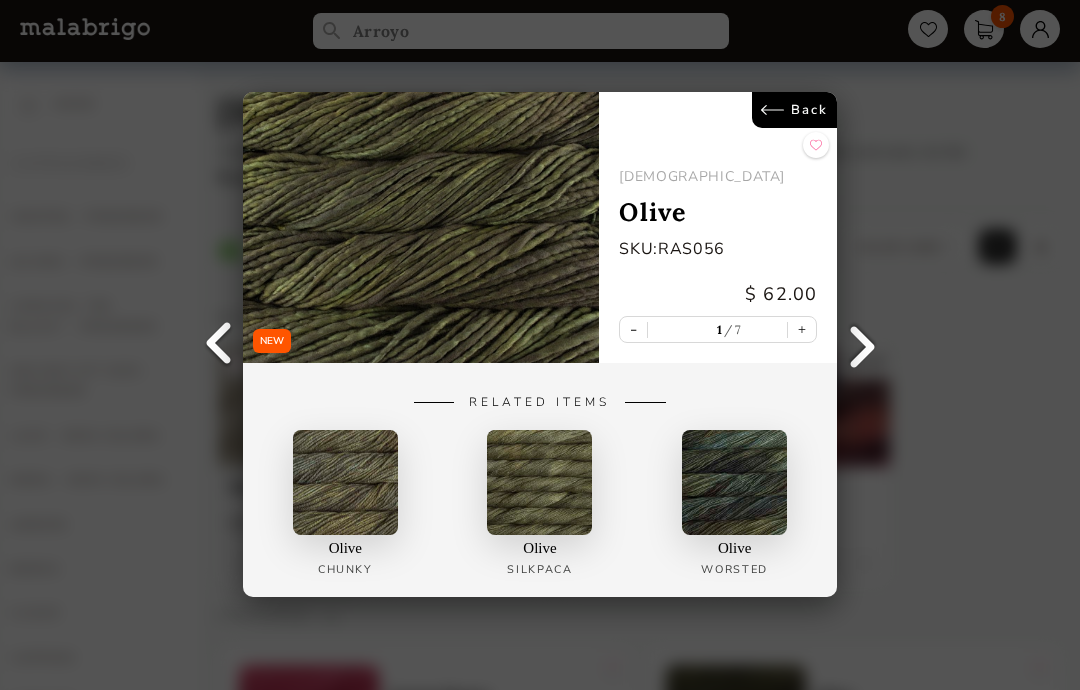 type on "1" 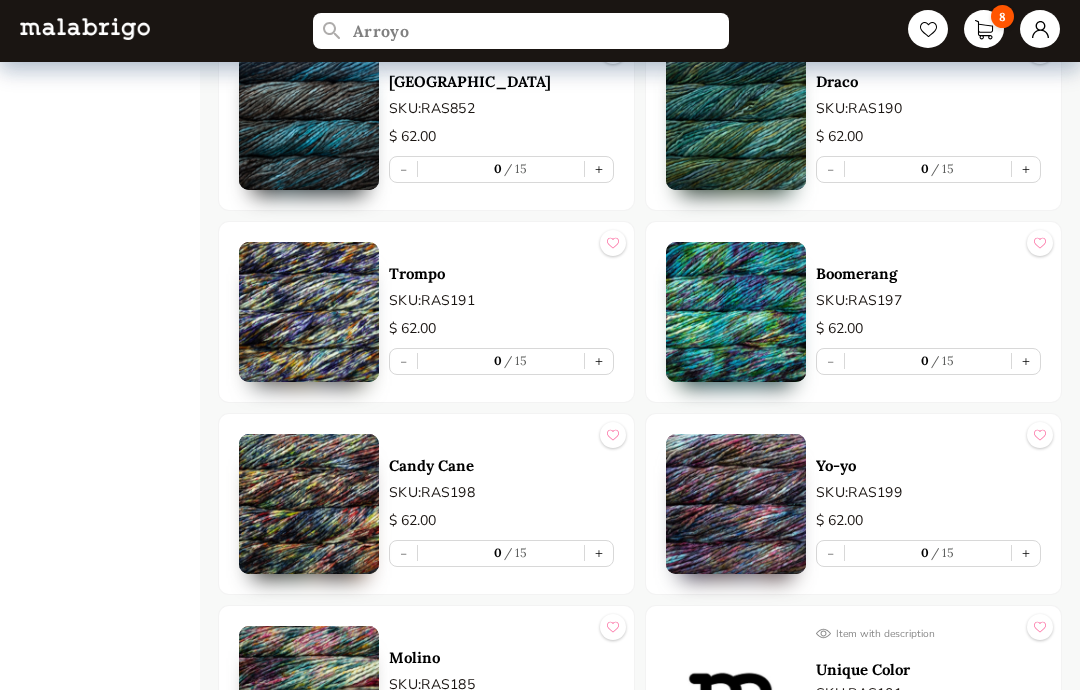 scroll, scrollTop: 3159, scrollLeft: 0, axis: vertical 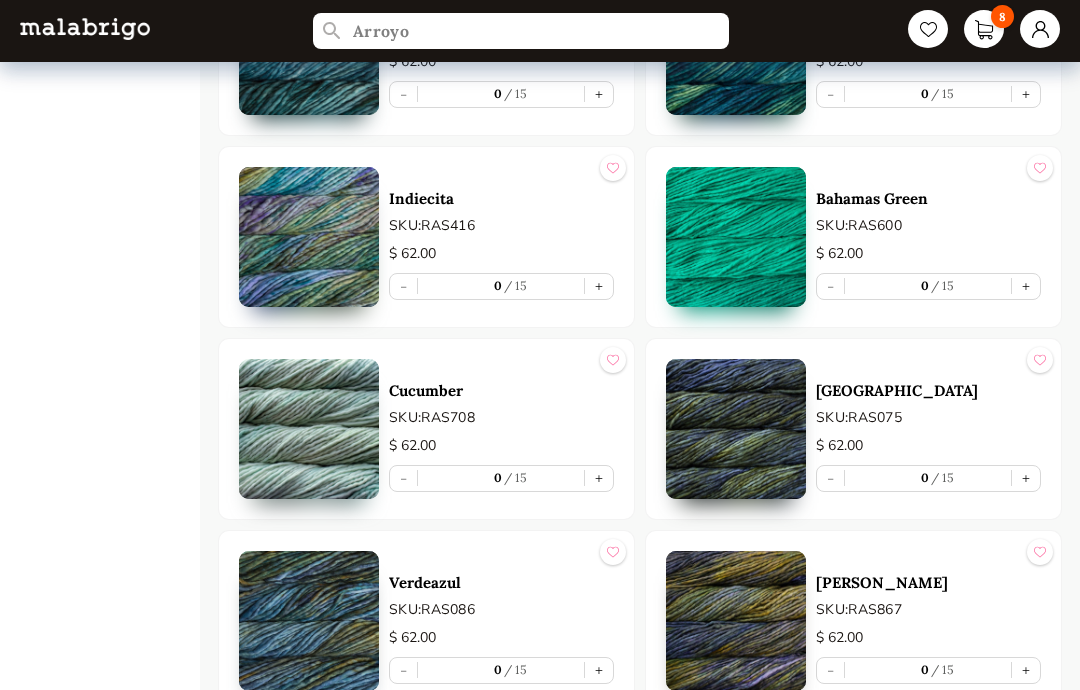 click at bounding box center (309, 237) 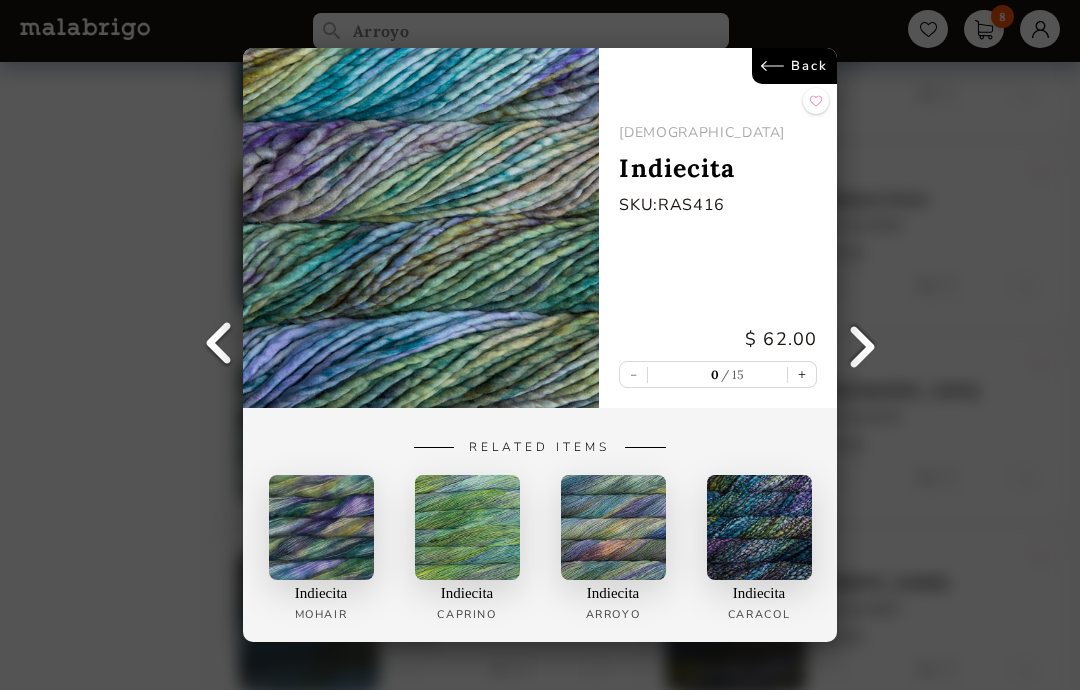 scroll, scrollTop: 6384, scrollLeft: 0, axis: vertical 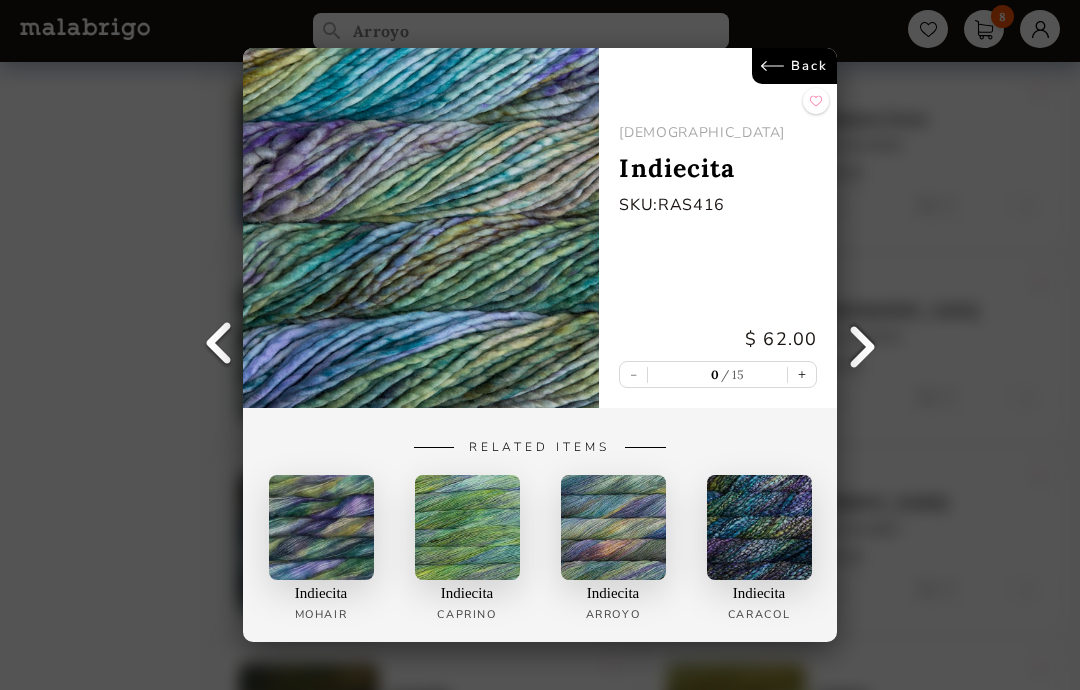 click on "Back" at bounding box center (794, 66) 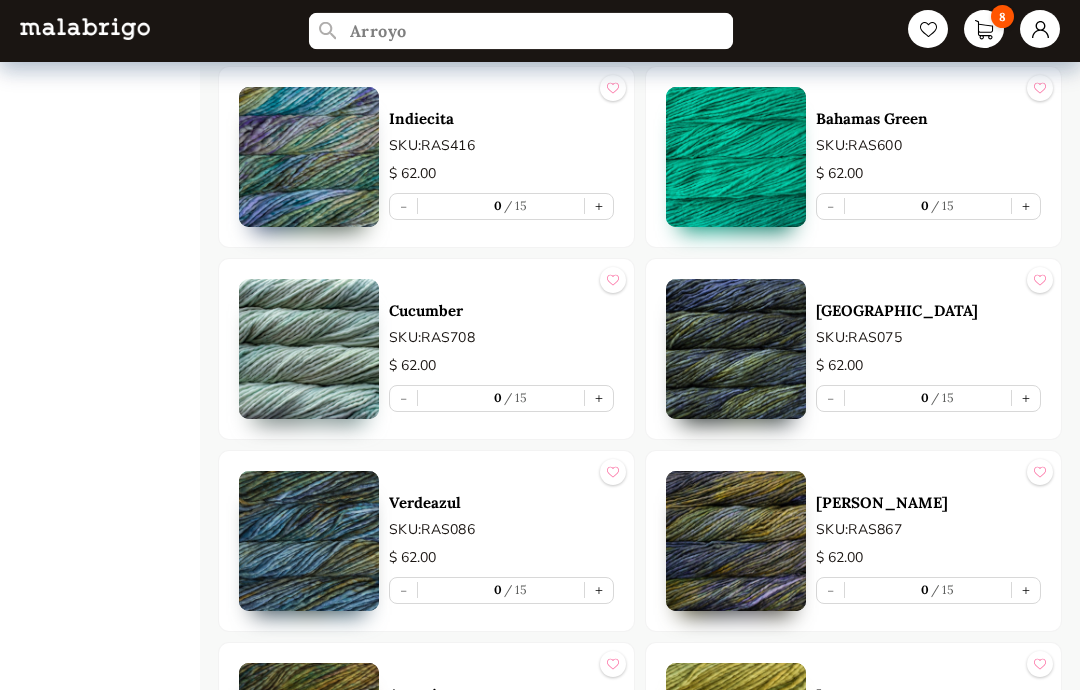 click on "Arroyo" at bounding box center [521, 31] 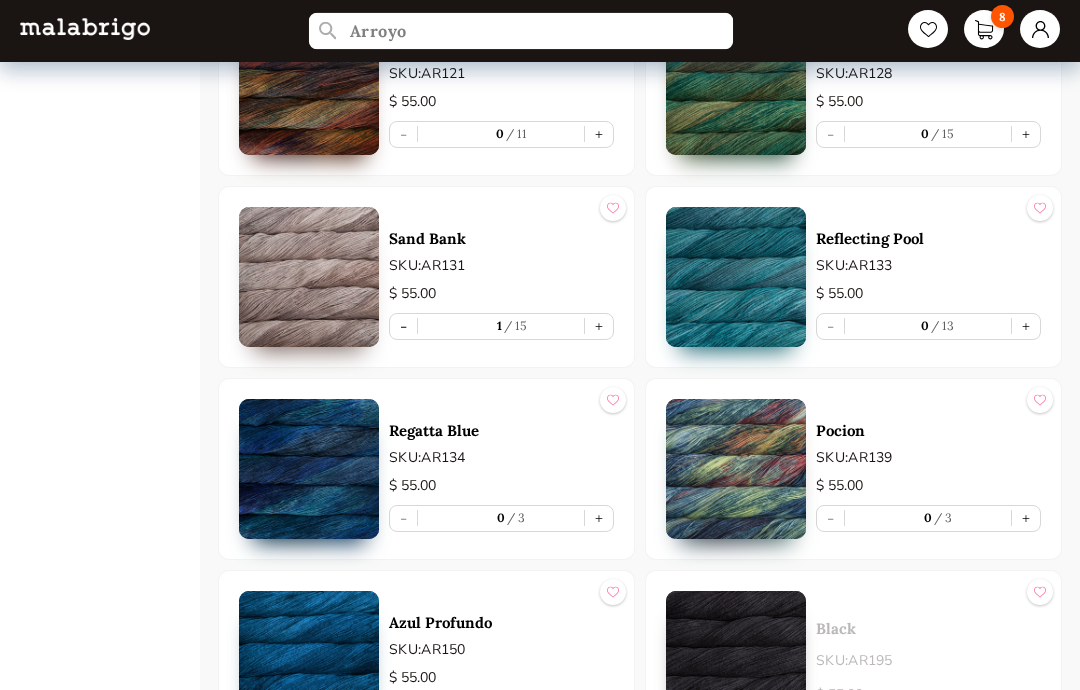scroll, scrollTop: 3383, scrollLeft: 0, axis: vertical 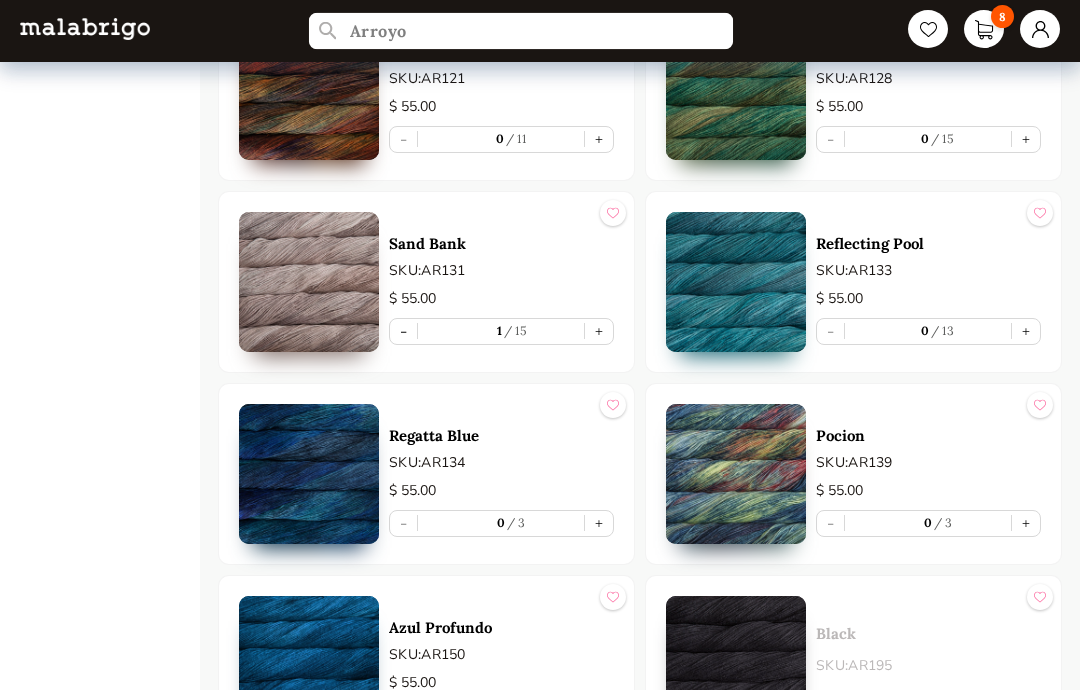 click on "Arroyo" at bounding box center (521, 31) 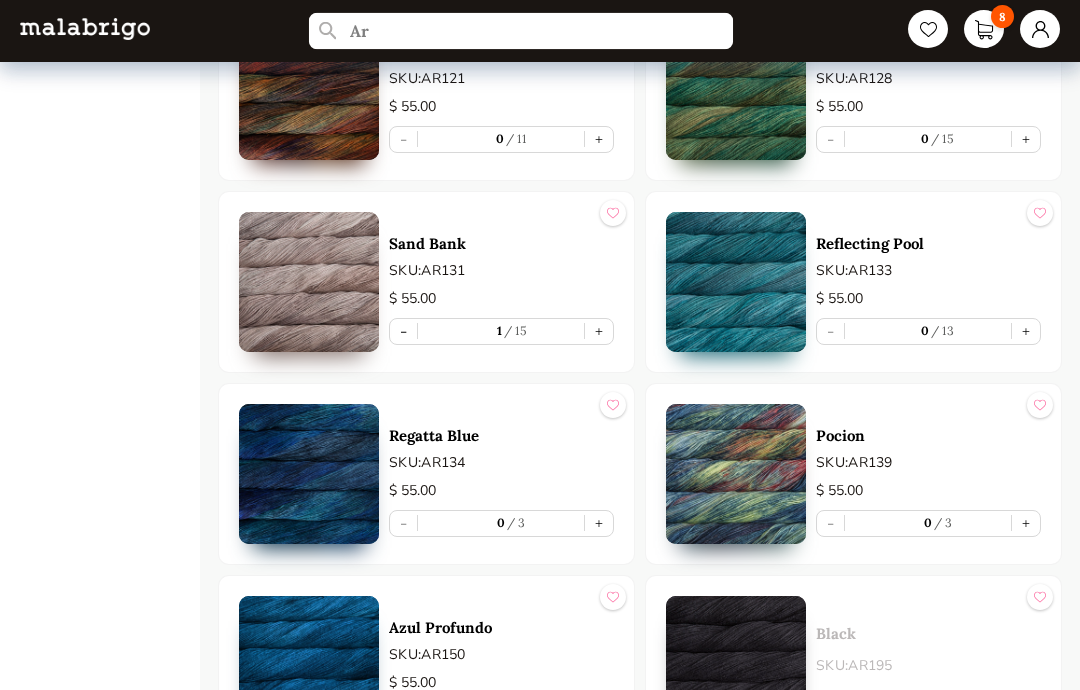 type on "A" 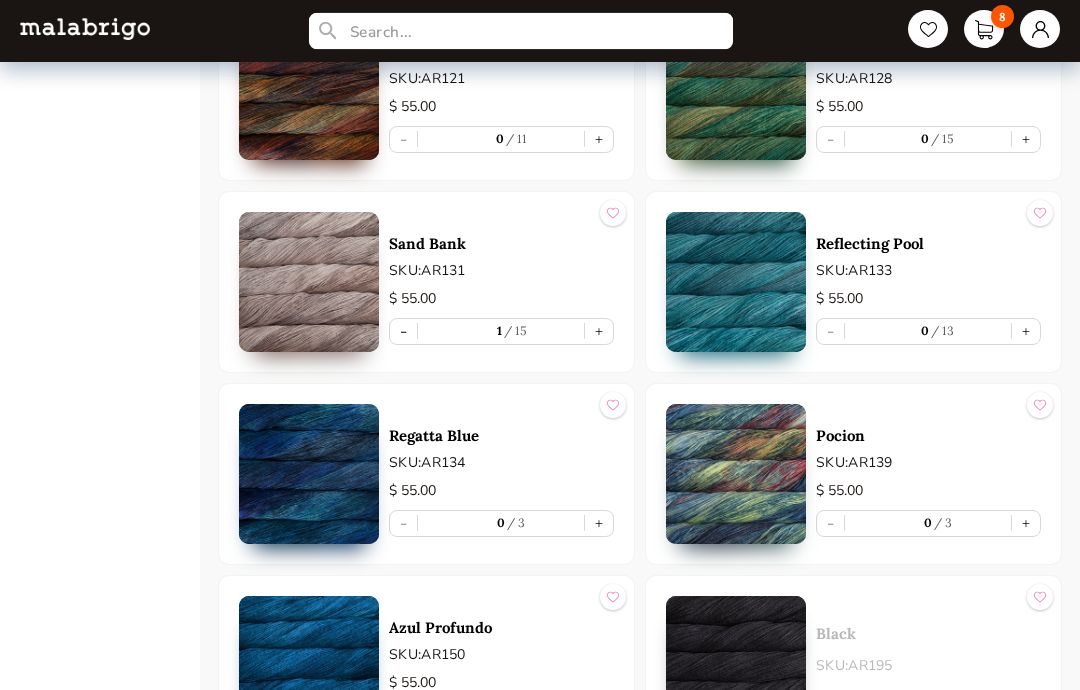 scroll, scrollTop: 1151, scrollLeft: 0, axis: vertical 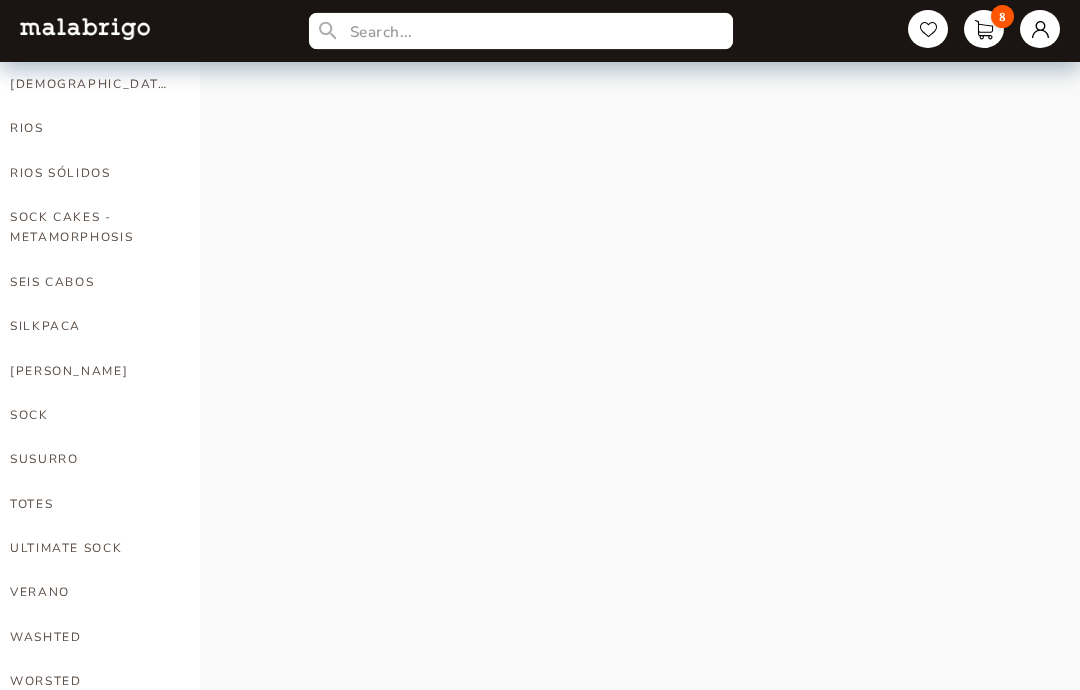 type 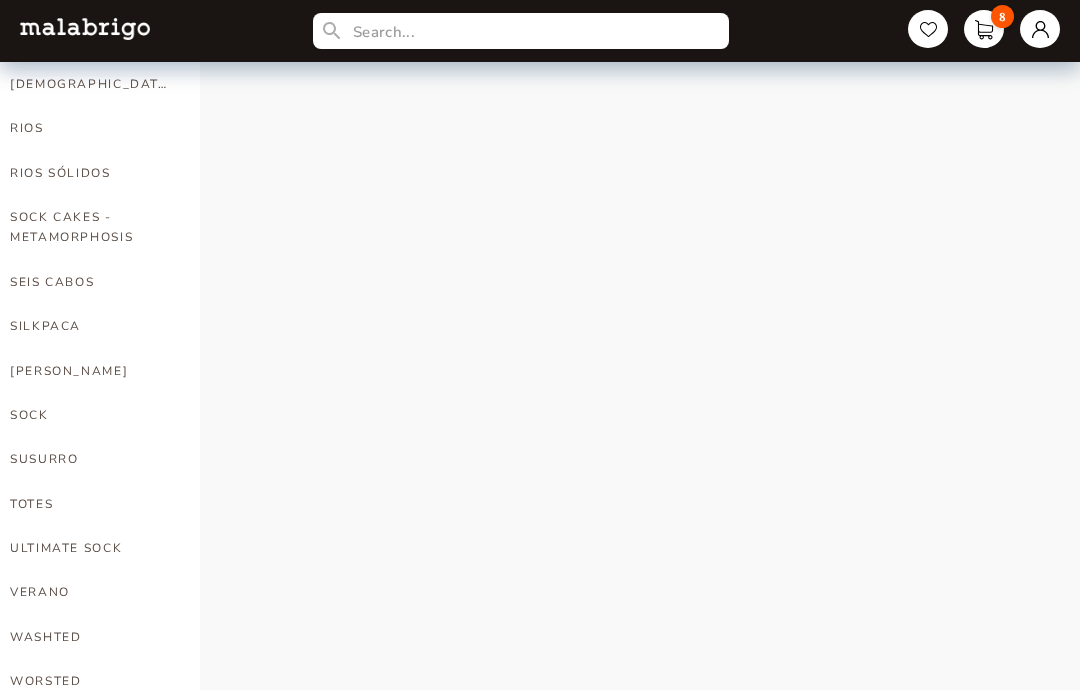 click on "RIOS" at bounding box center (90, 128) 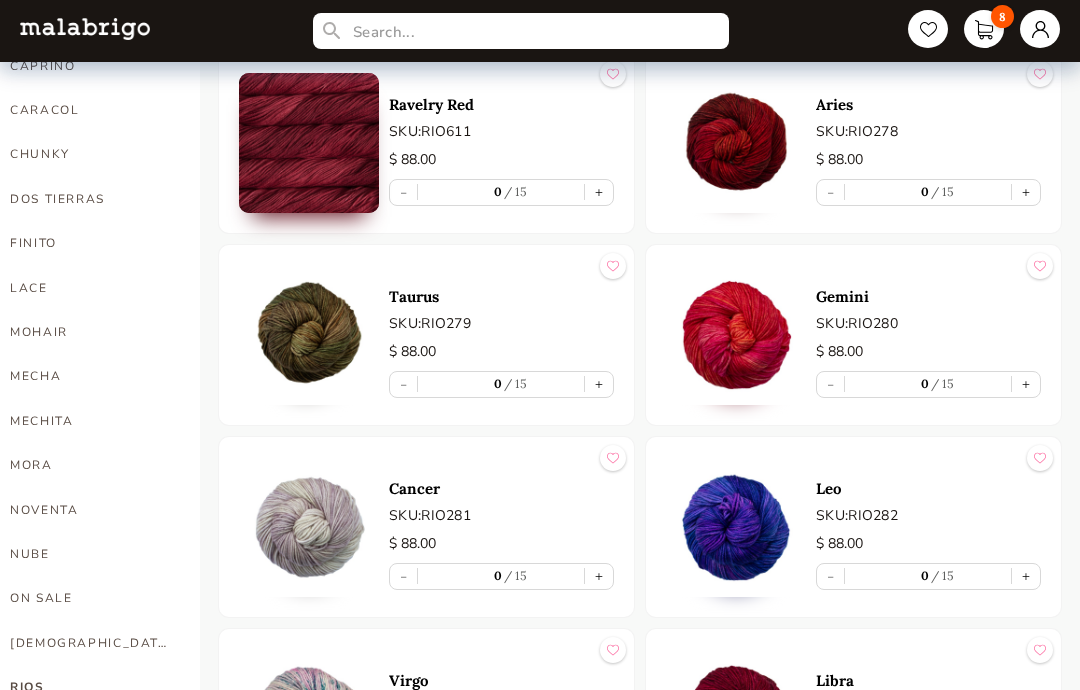 scroll, scrollTop: 593, scrollLeft: 0, axis: vertical 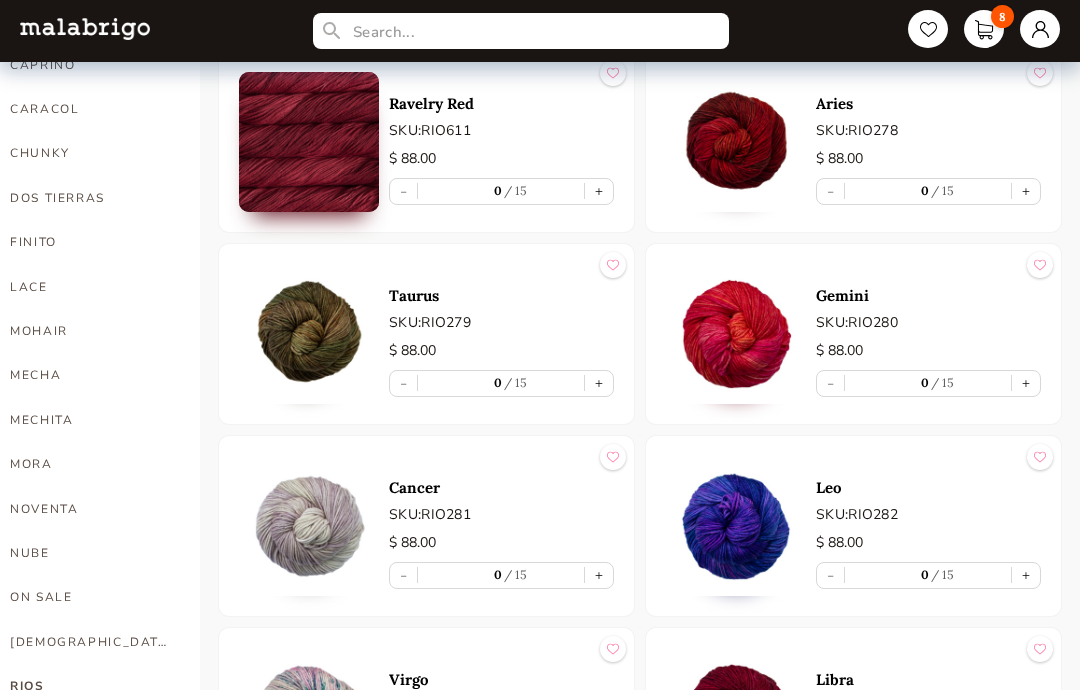 click at bounding box center [309, 334] 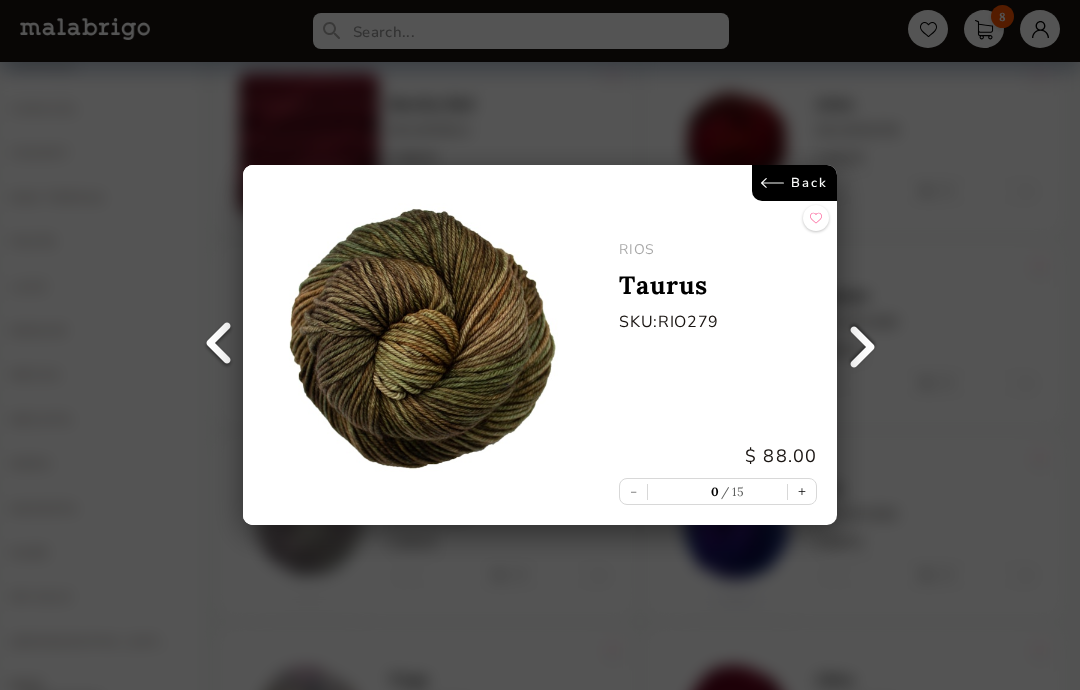 scroll, scrollTop: 673, scrollLeft: 0, axis: vertical 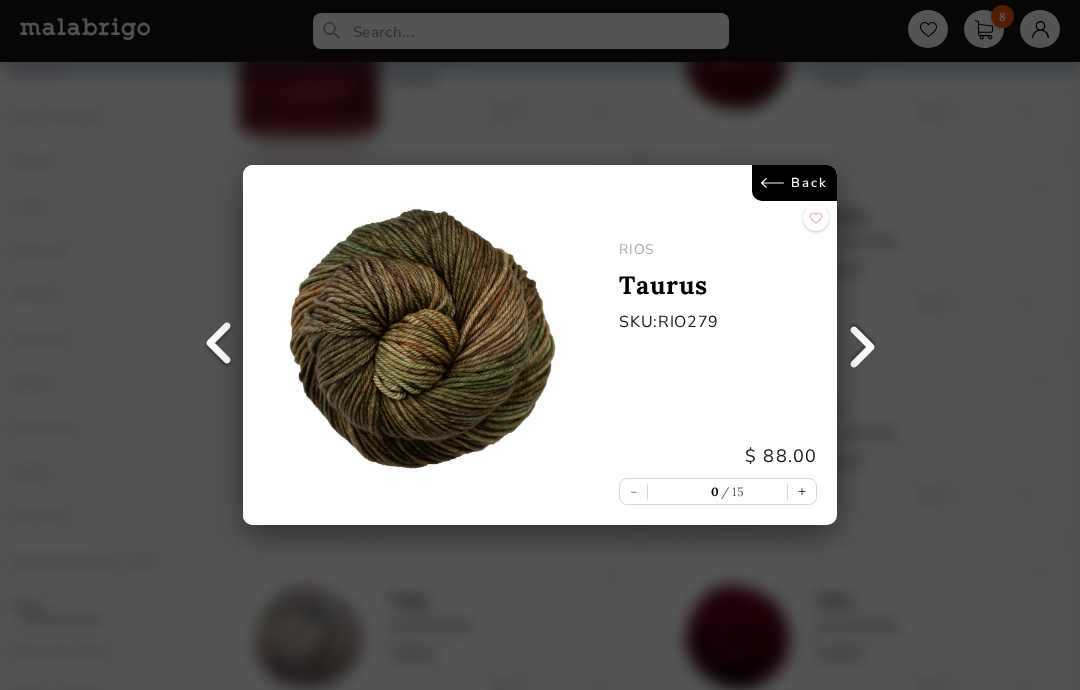 click on "Back [PERSON_NAME] Taurus SKU:  RIO279 $   88.00 - 0 15 +" at bounding box center (540, 345) 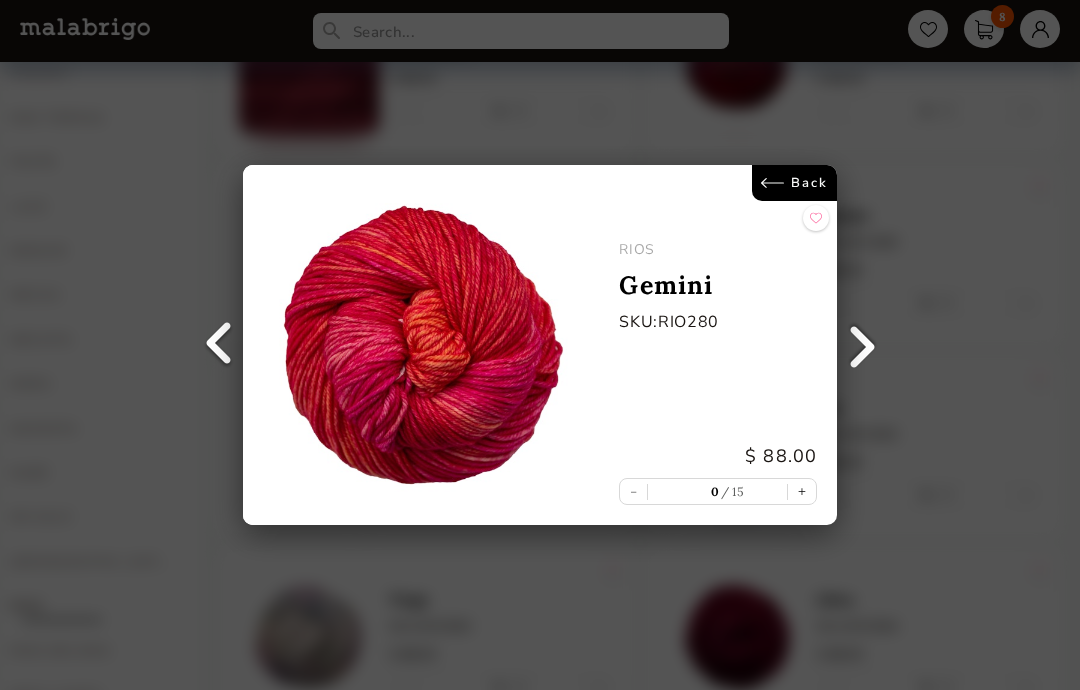 click on "Back [PERSON_NAME] Gemini SKU:  RIO280 $   88.00 - 0 15 +" at bounding box center (540, 345) 